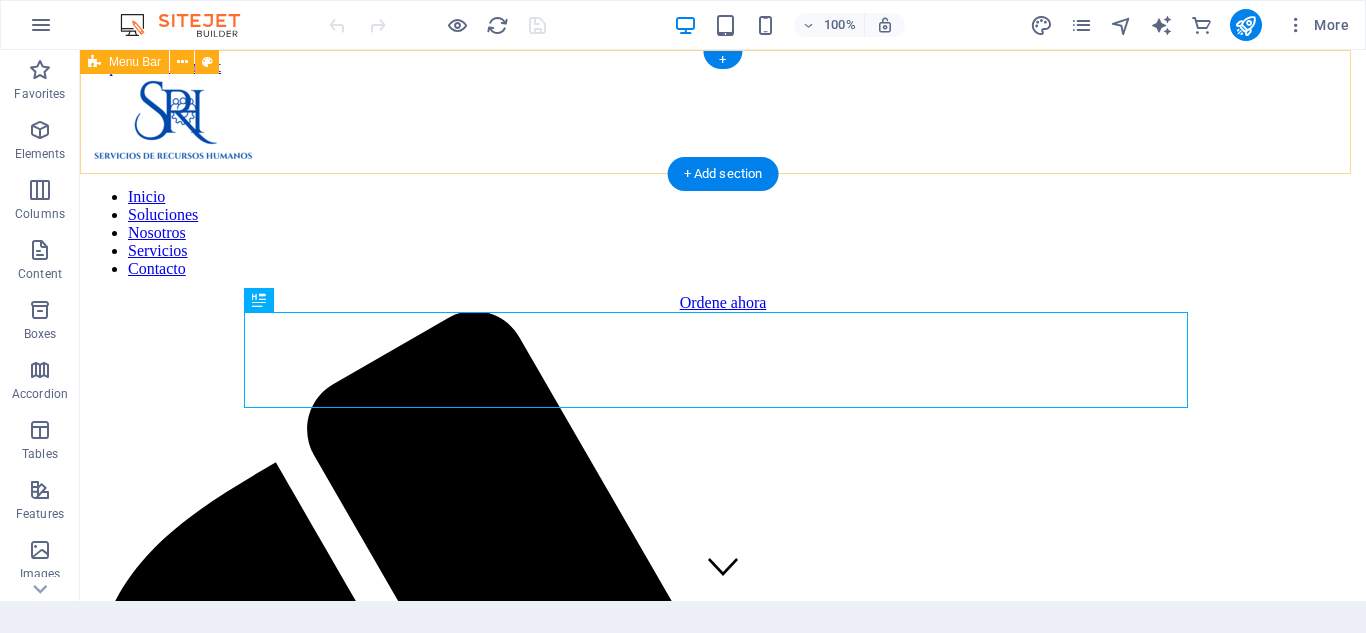 scroll, scrollTop: 0, scrollLeft: 0, axis: both 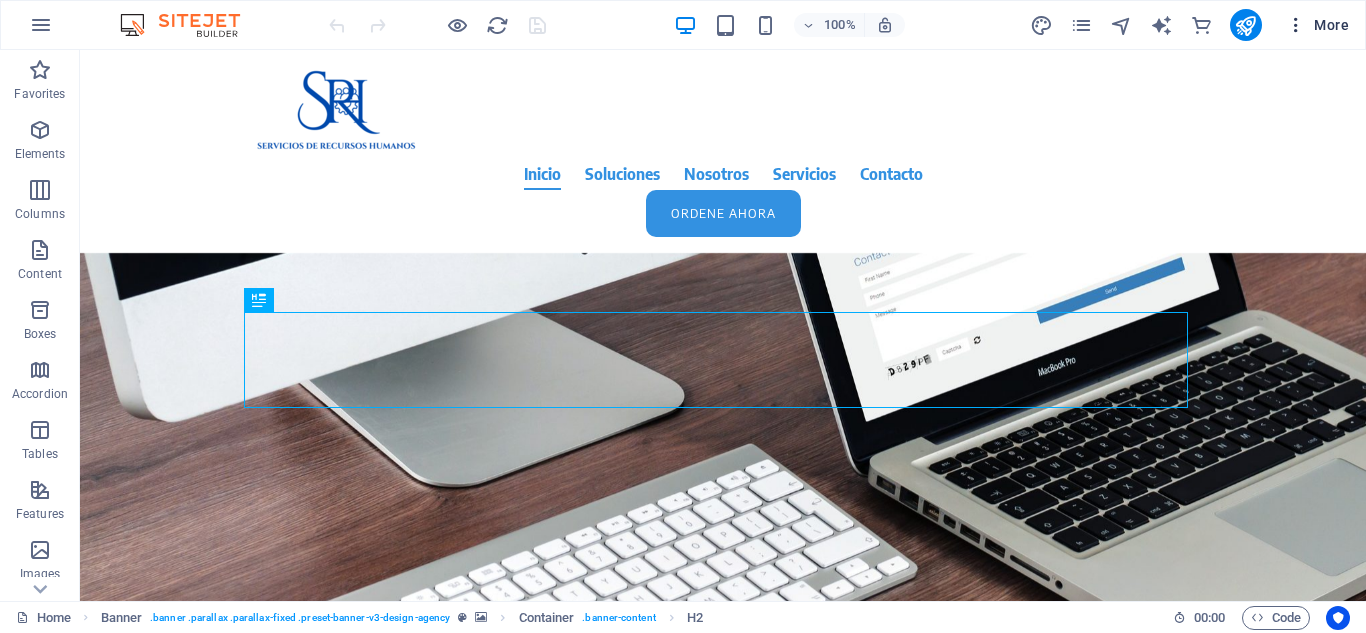 click at bounding box center (1296, 25) 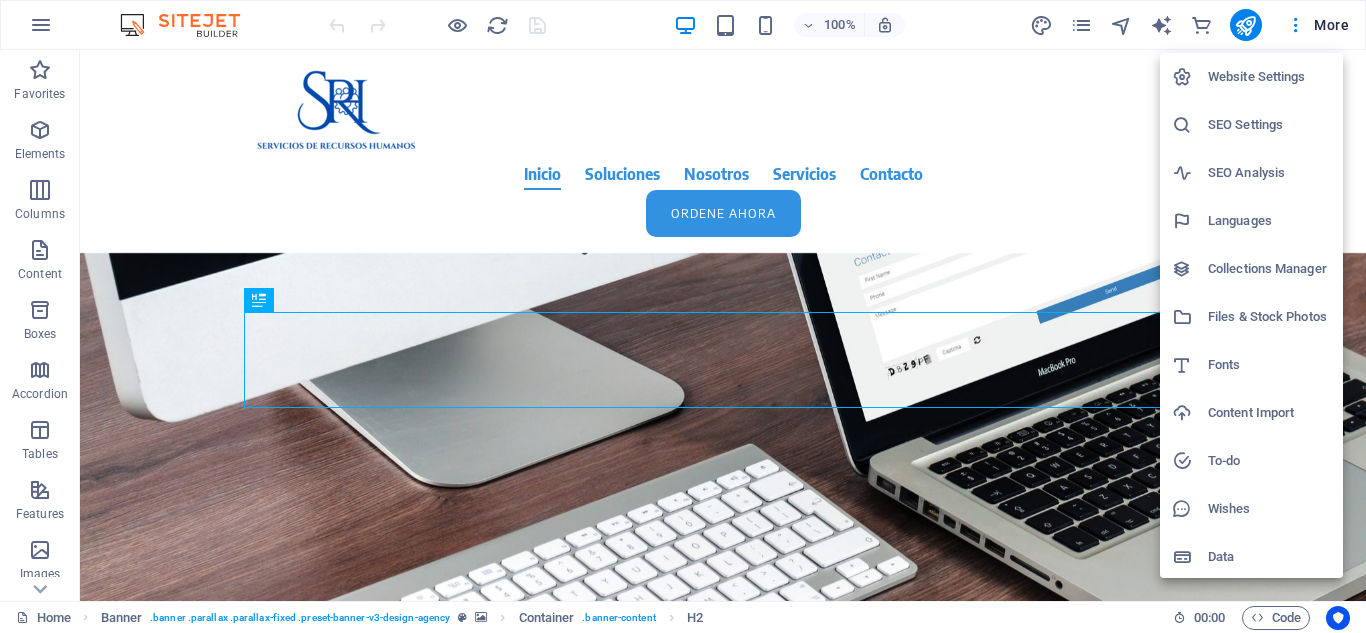 drag, startPoint x: 1258, startPoint y: 7, endPoint x: 989, endPoint y: 61, distance: 274.36655 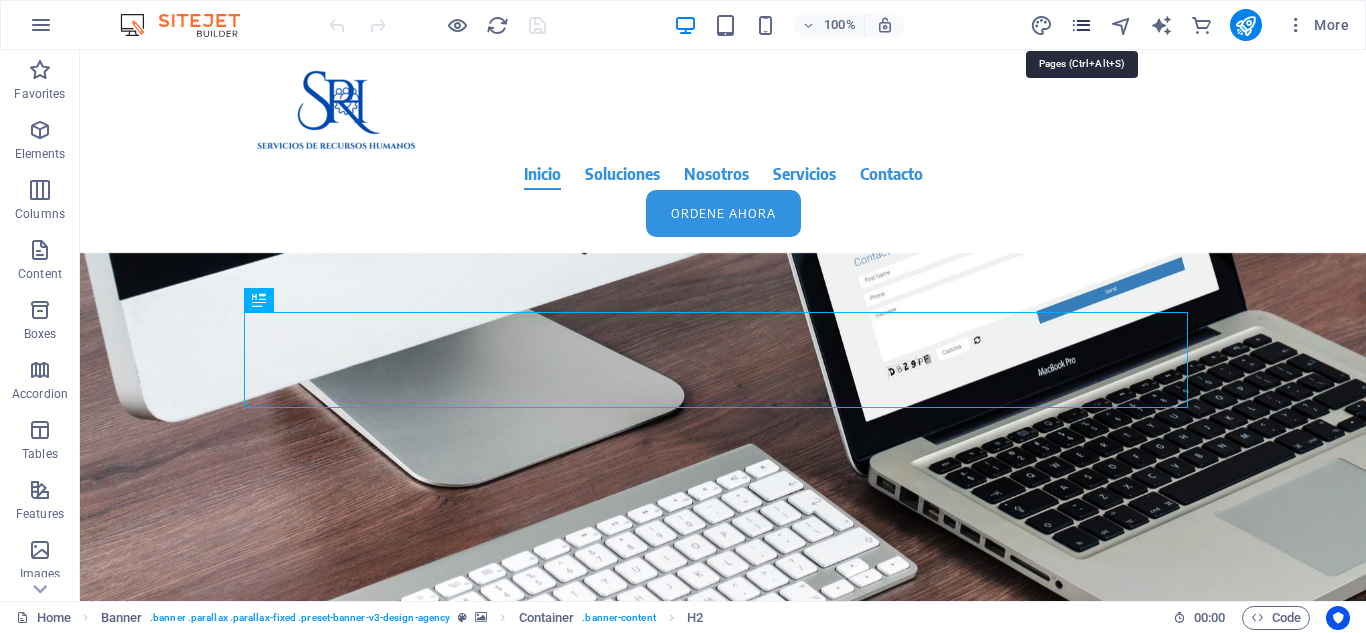 click at bounding box center (1081, 25) 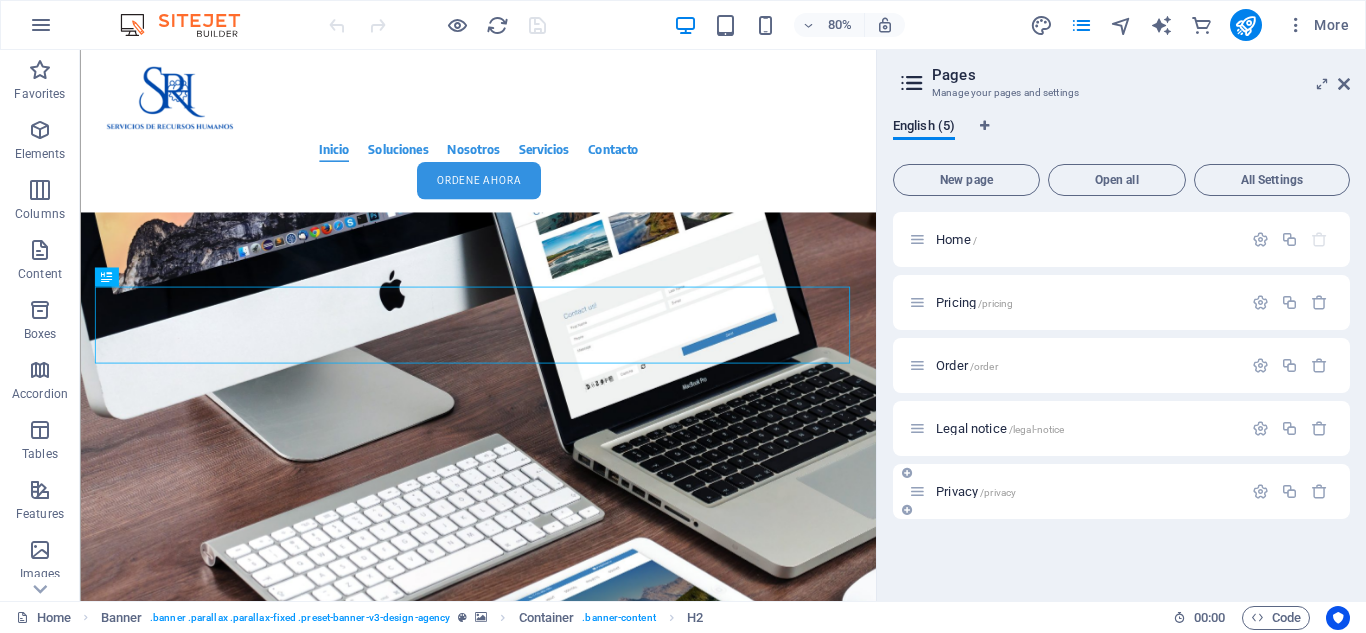 click on "Privacy /privacy" at bounding box center (1121, 491) 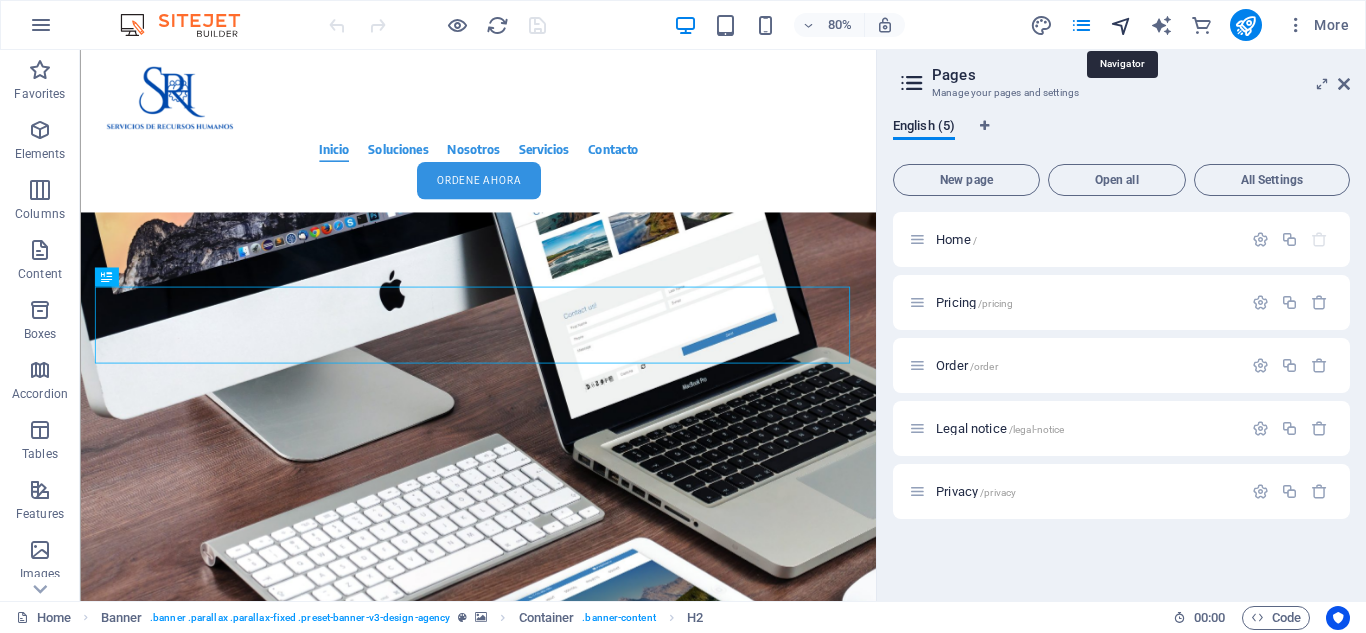 click at bounding box center [1121, 25] 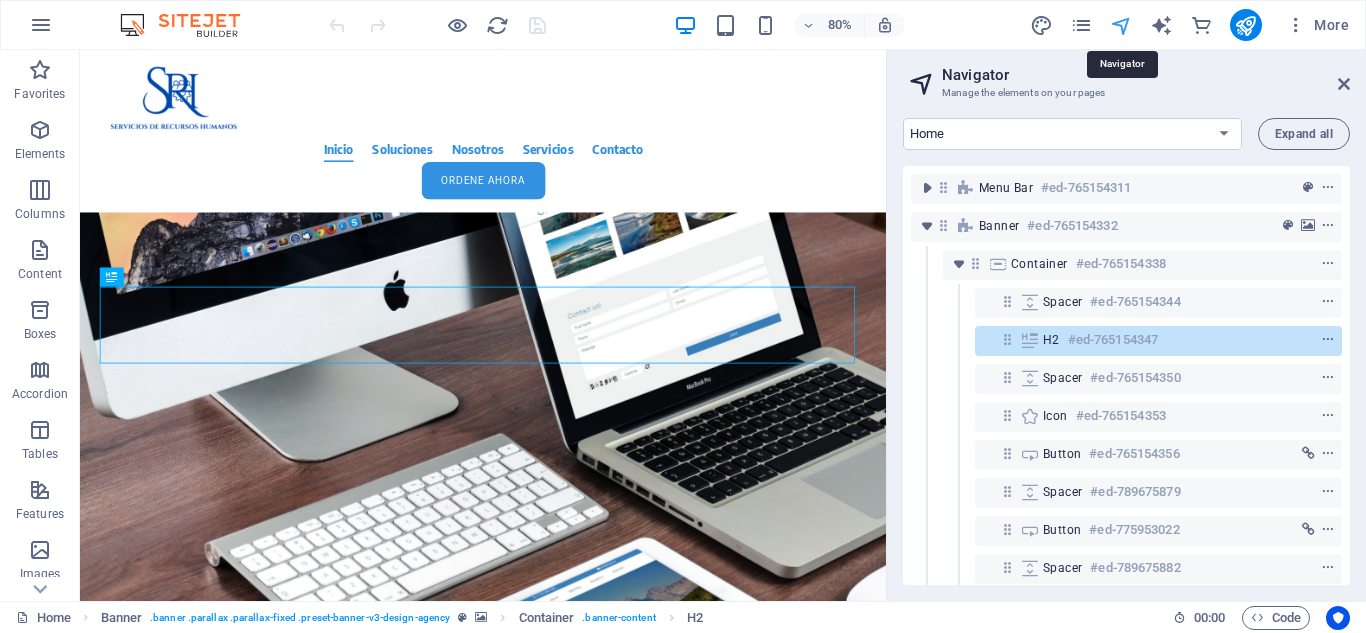 click at bounding box center [1121, 25] 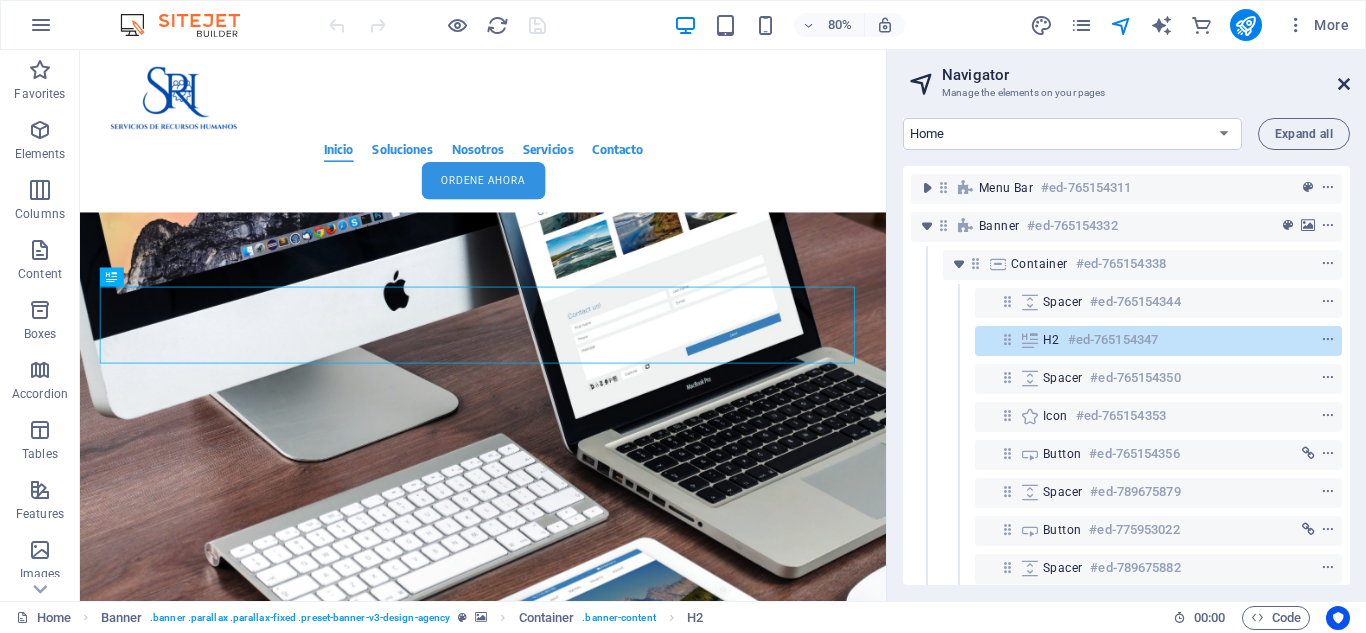 click at bounding box center [1344, 84] 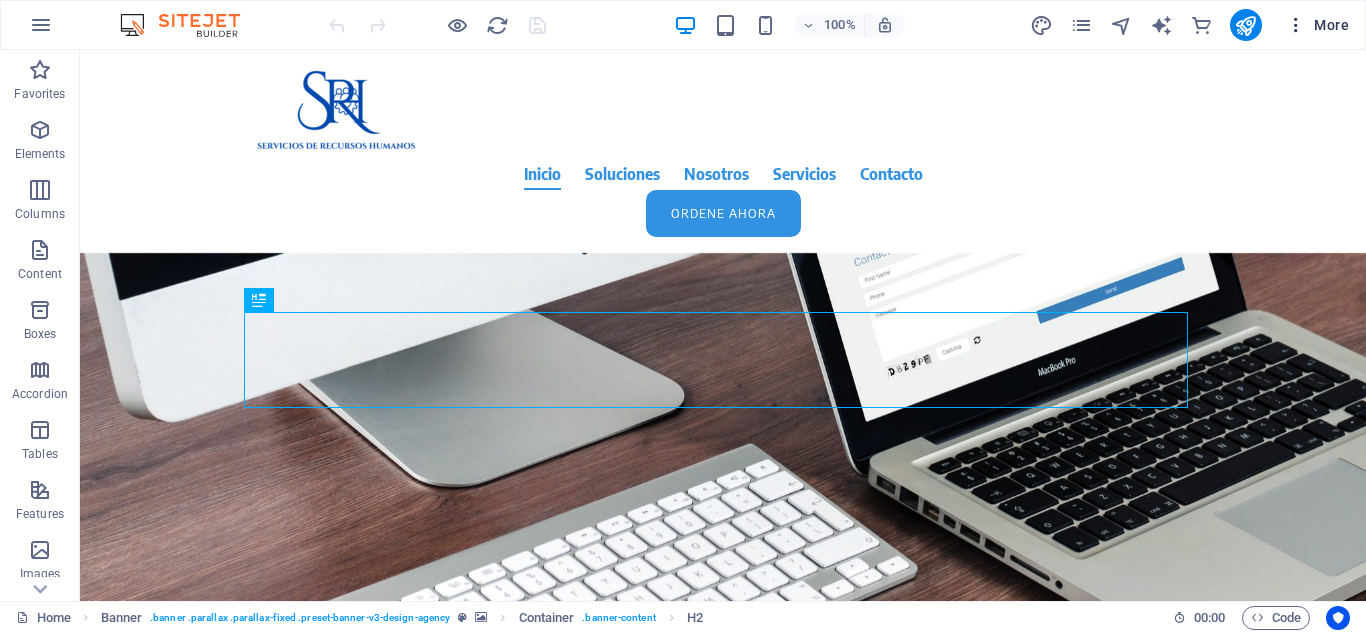 click on "More" at bounding box center (1317, 25) 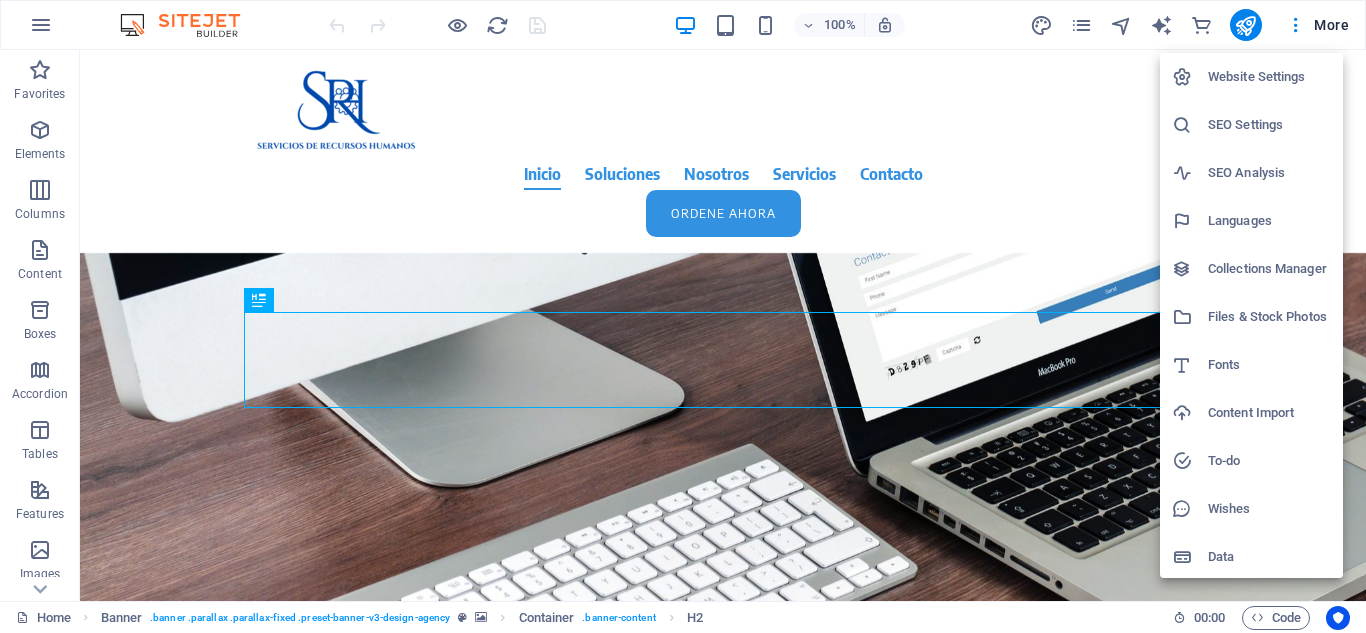 click on "SEO Settings" at bounding box center [1269, 125] 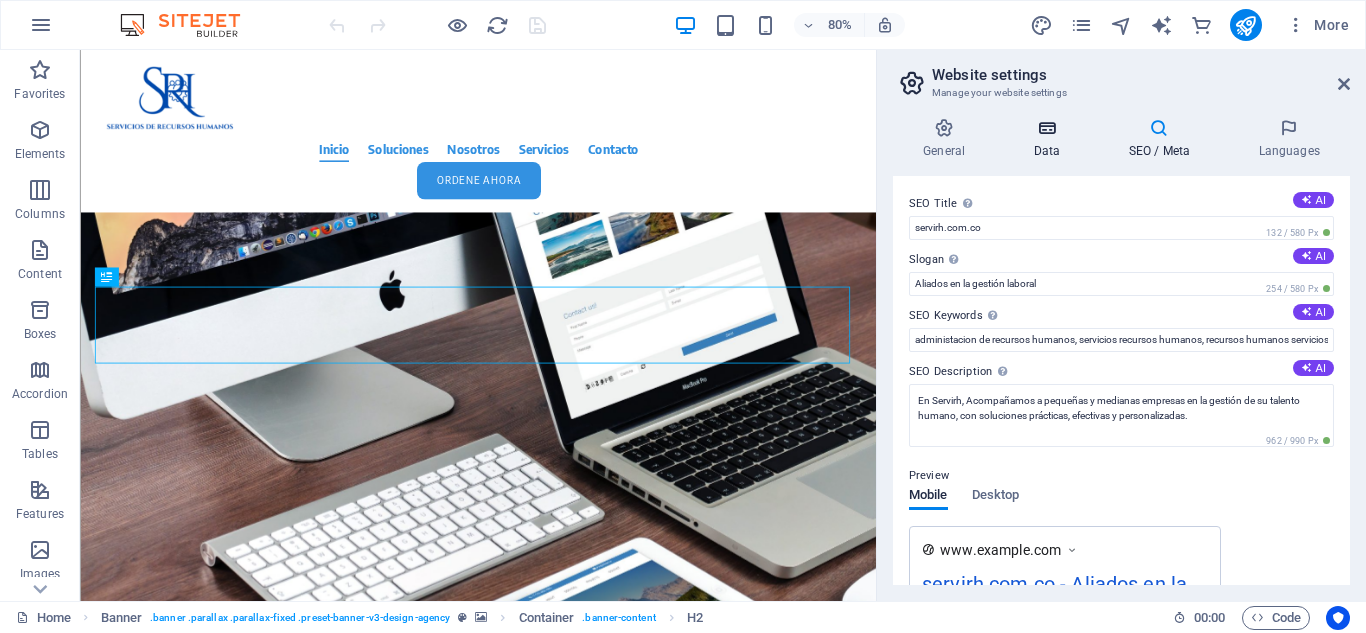 click on "Data" at bounding box center (1050, 139) 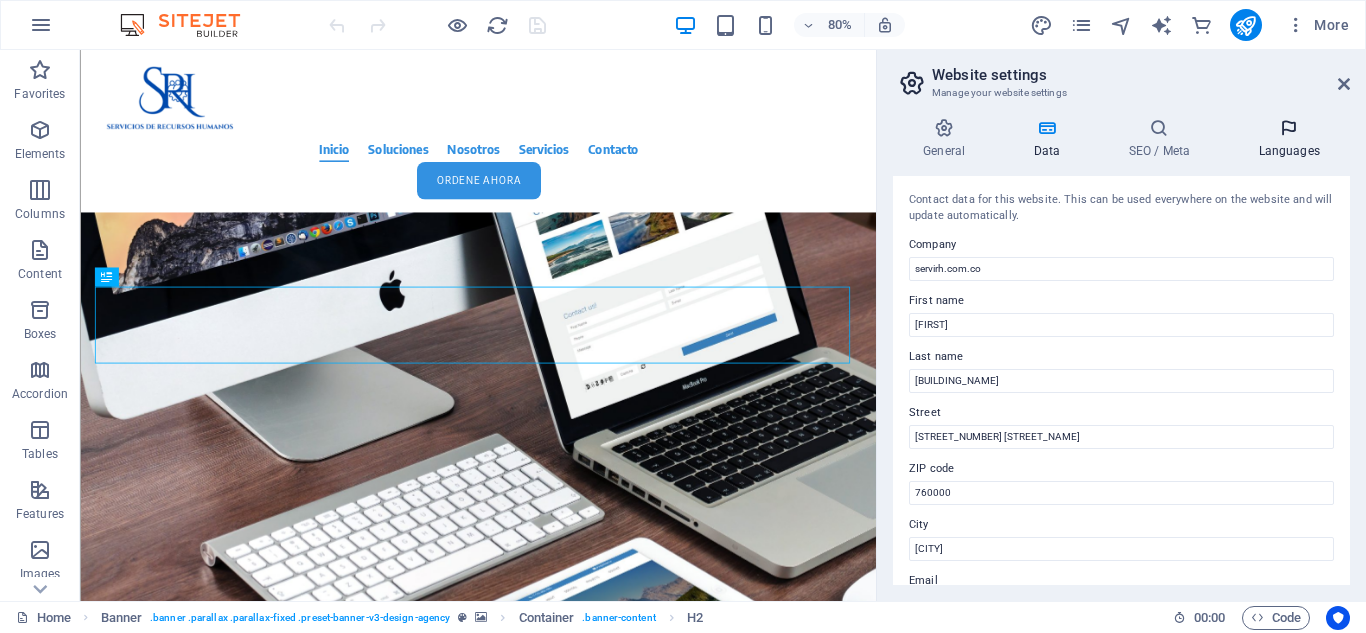 click on "Languages" at bounding box center [1289, 139] 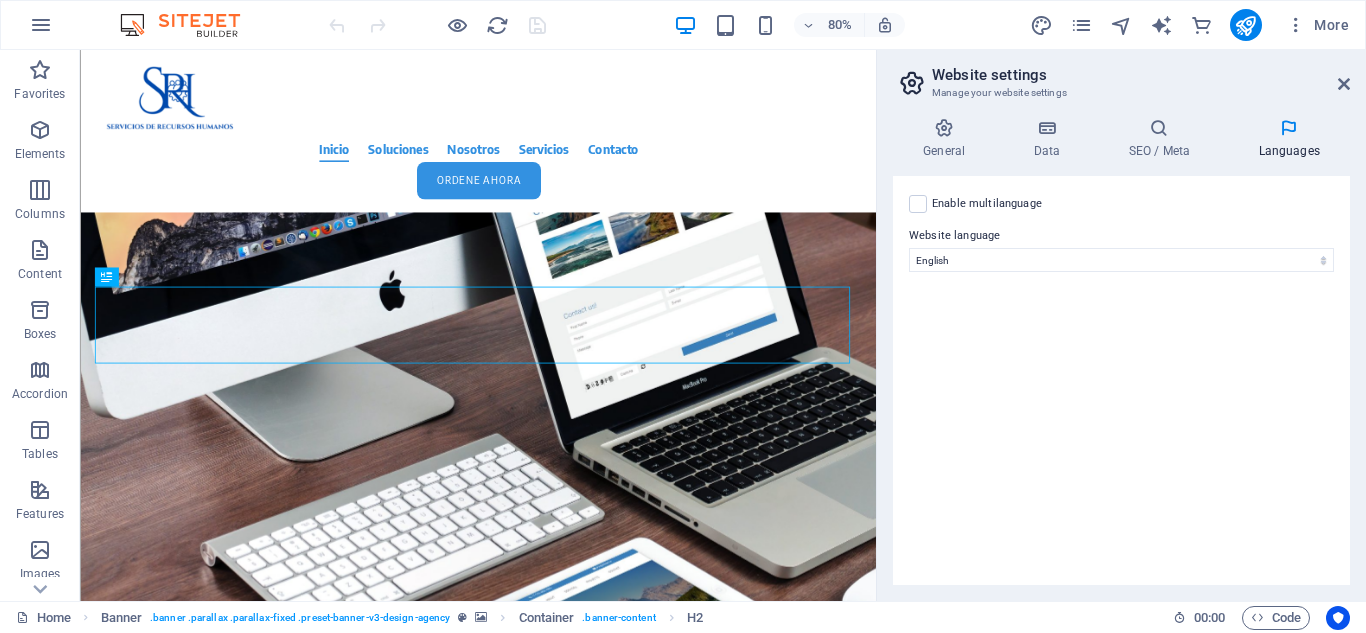 click at bounding box center [912, 83] 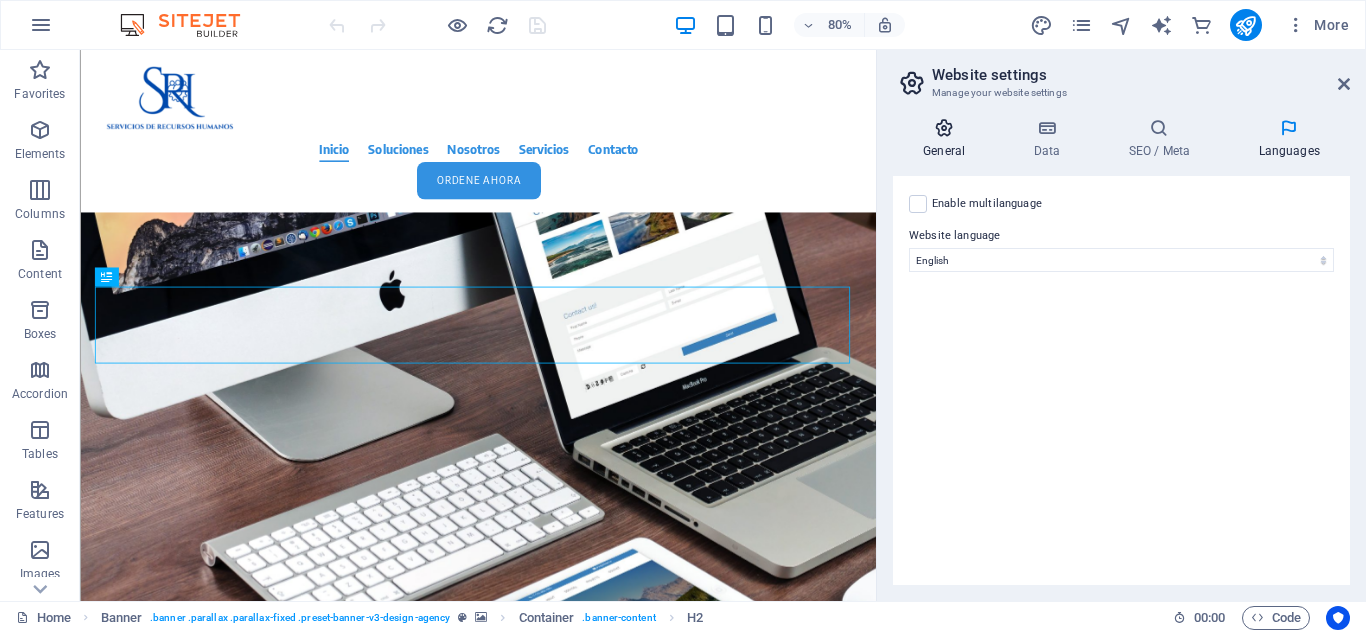 click at bounding box center [944, 128] 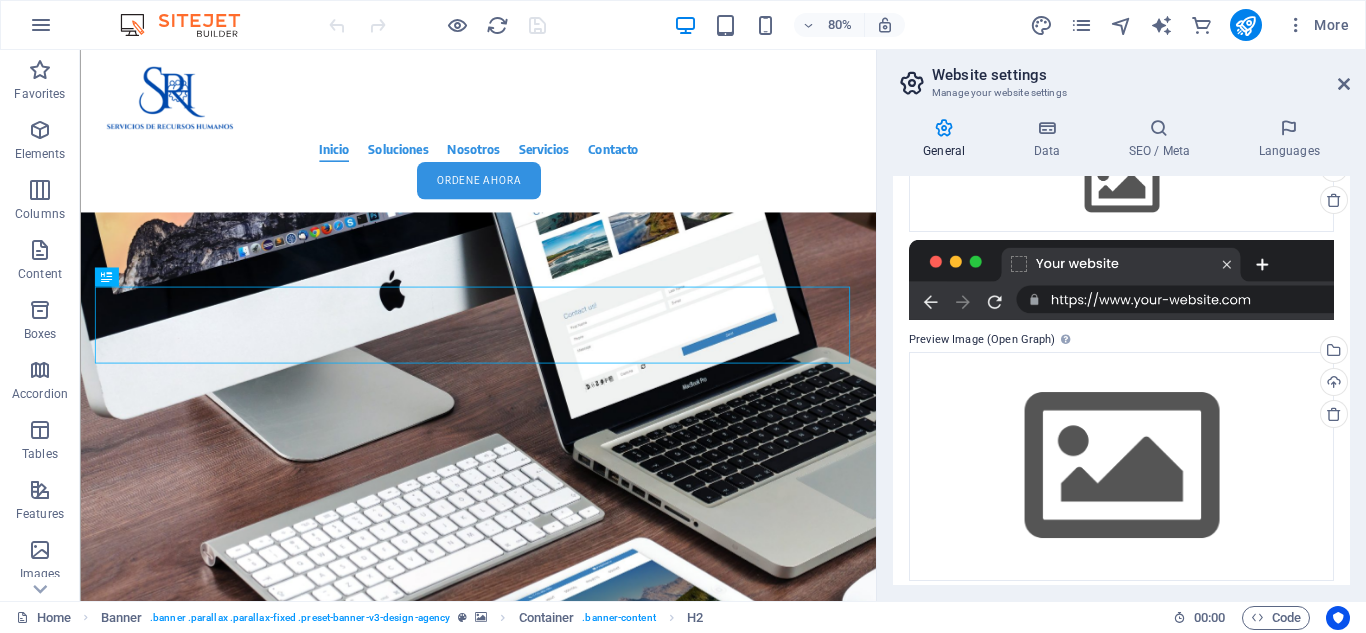 scroll, scrollTop: 338, scrollLeft: 0, axis: vertical 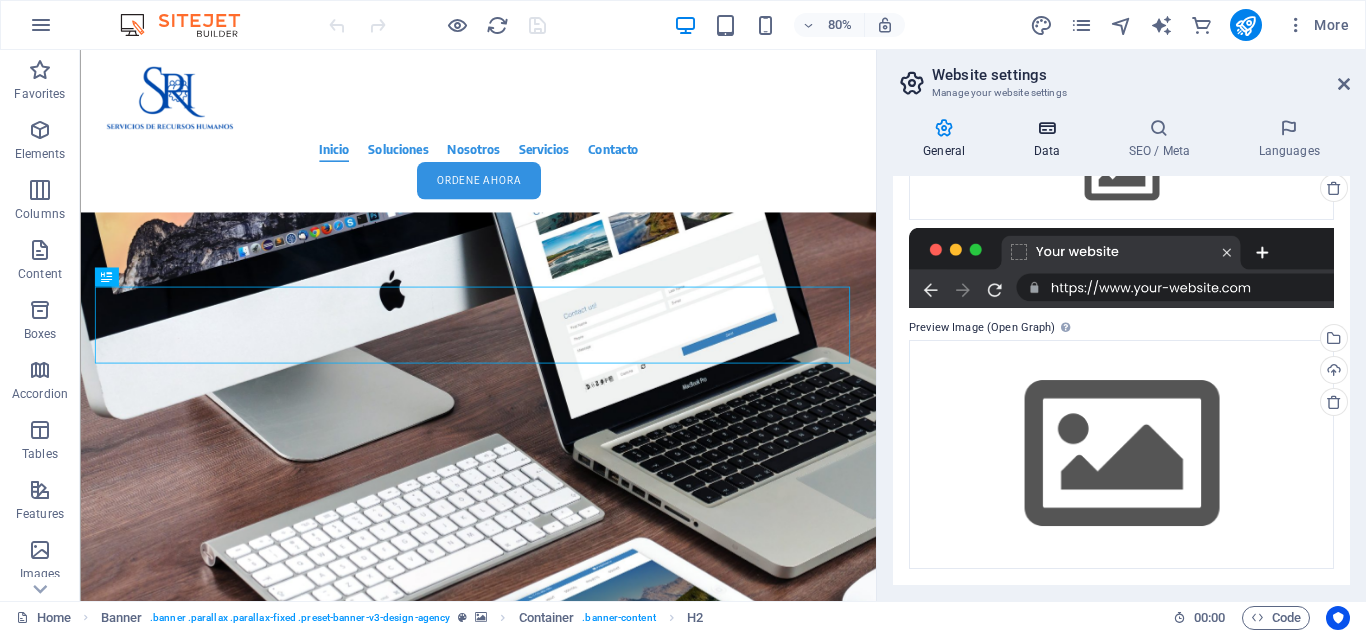click on "Data" at bounding box center [1050, 139] 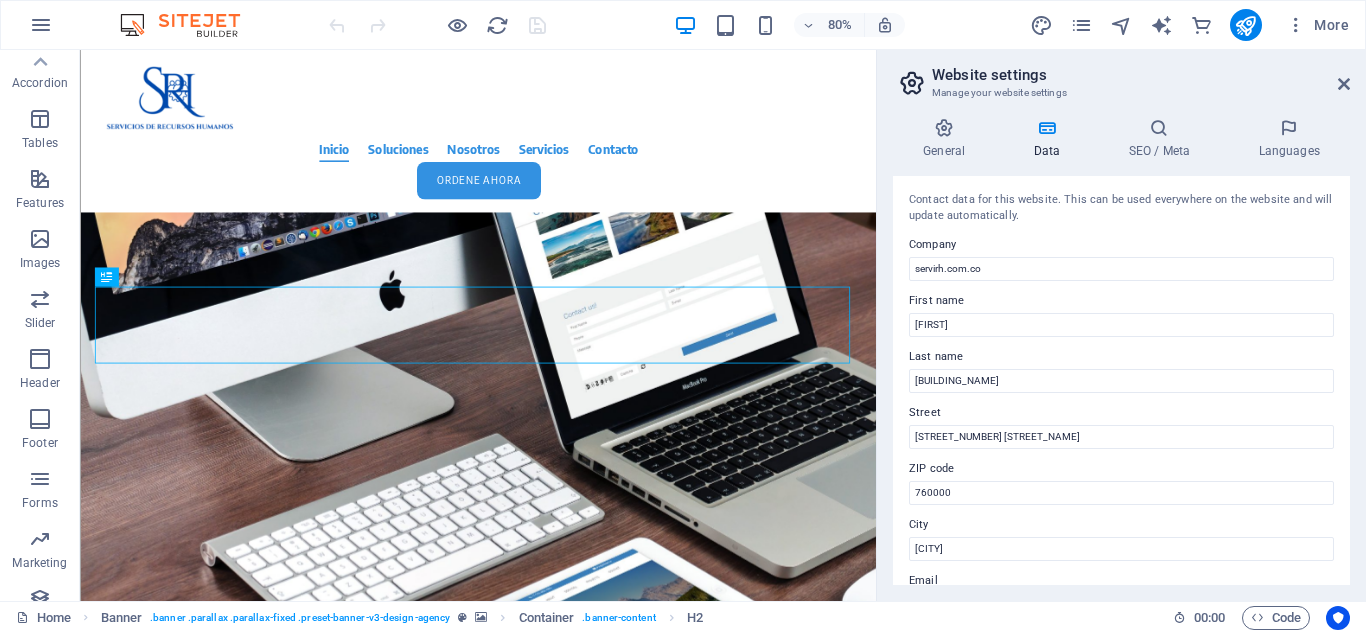 scroll, scrollTop: 308, scrollLeft: 0, axis: vertical 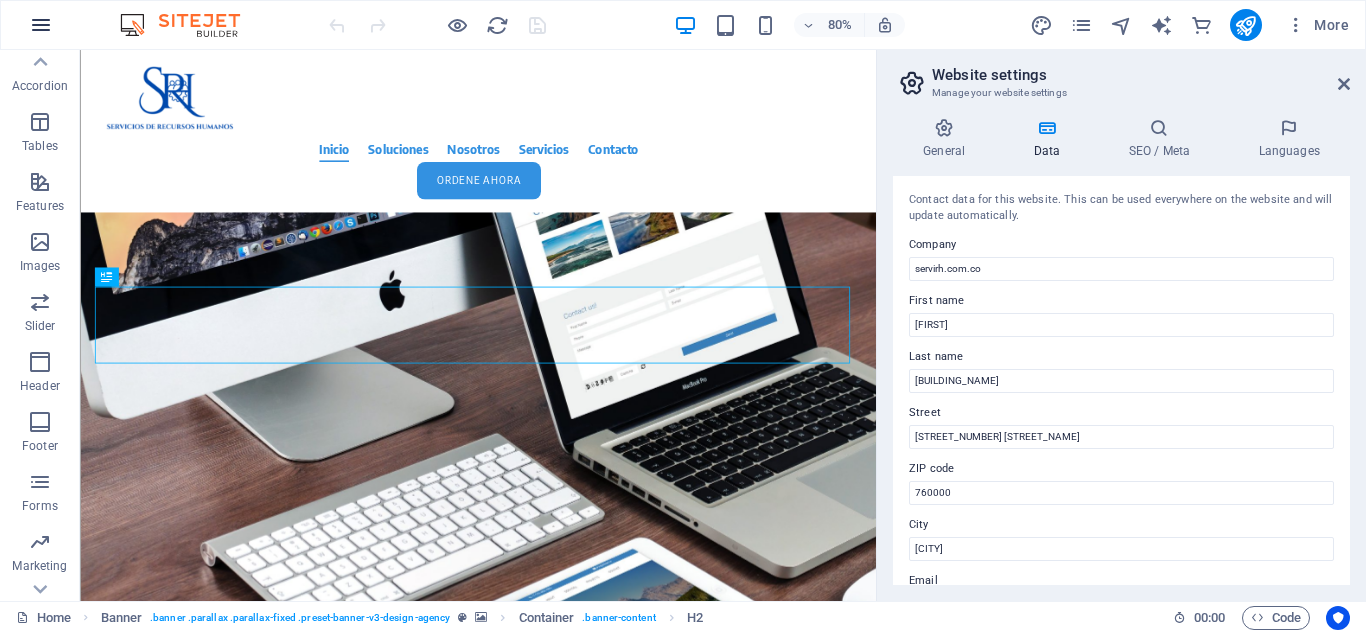 click at bounding box center (41, 25) 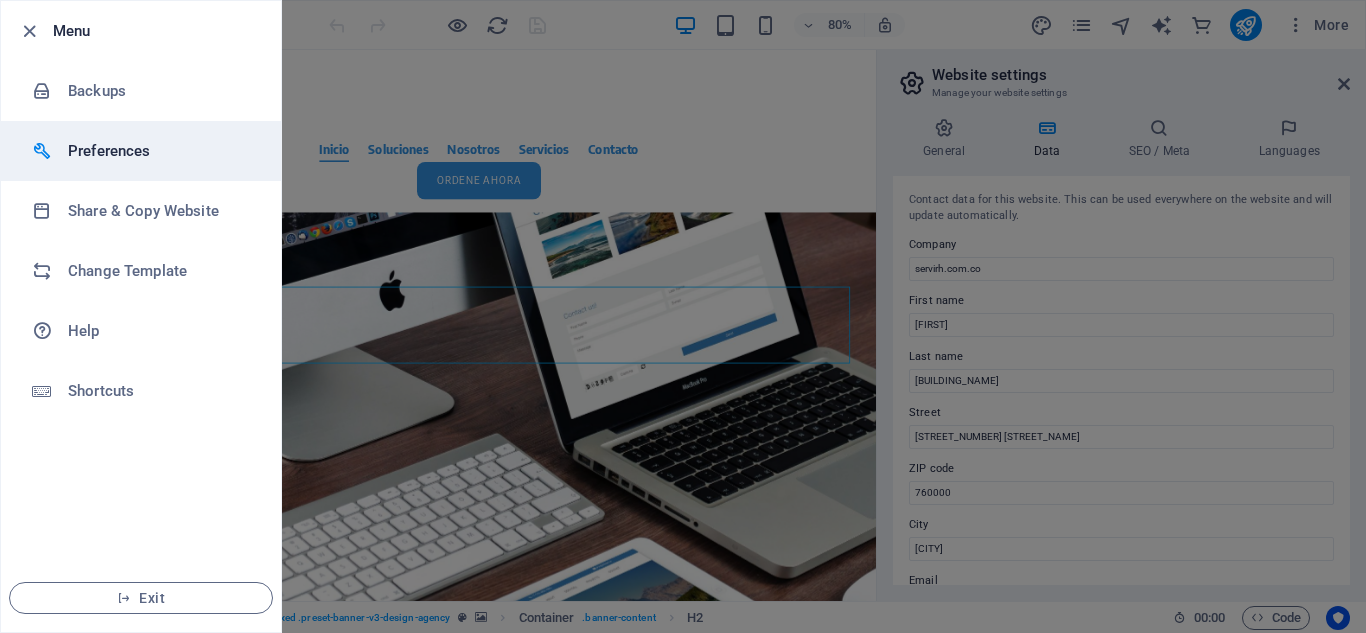 click on "Preferences" at bounding box center [141, 151] 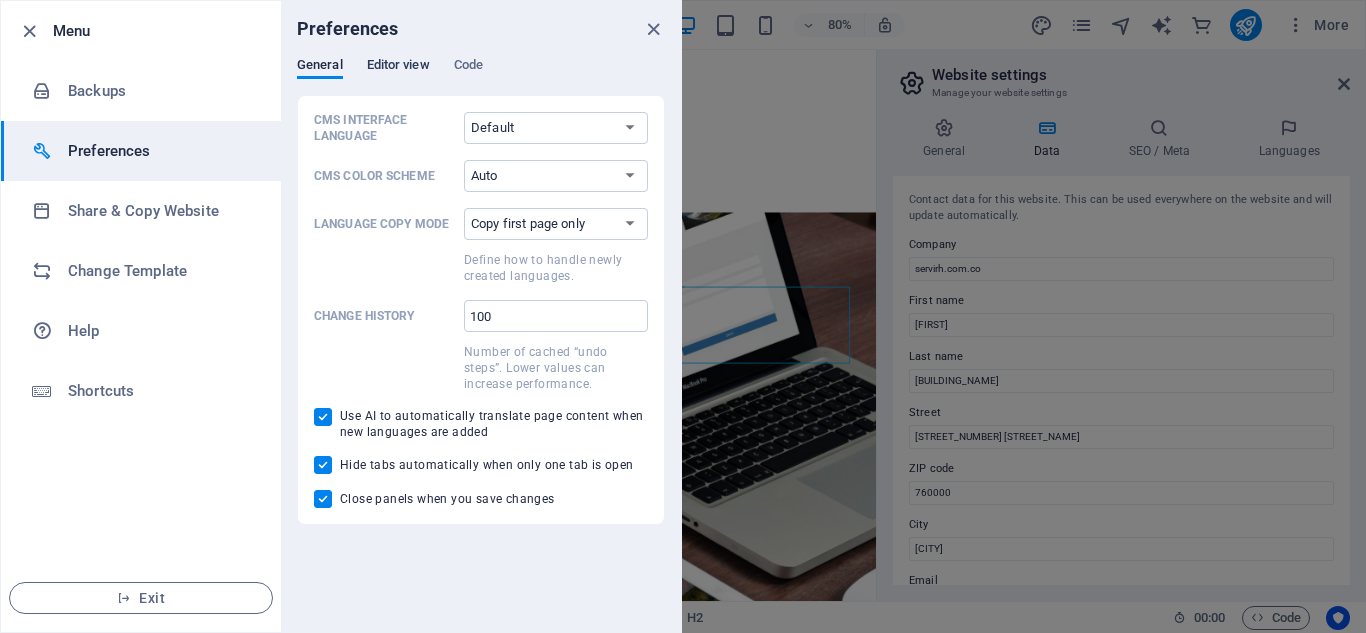click on "Editor view" at bounding box center (398, 67) 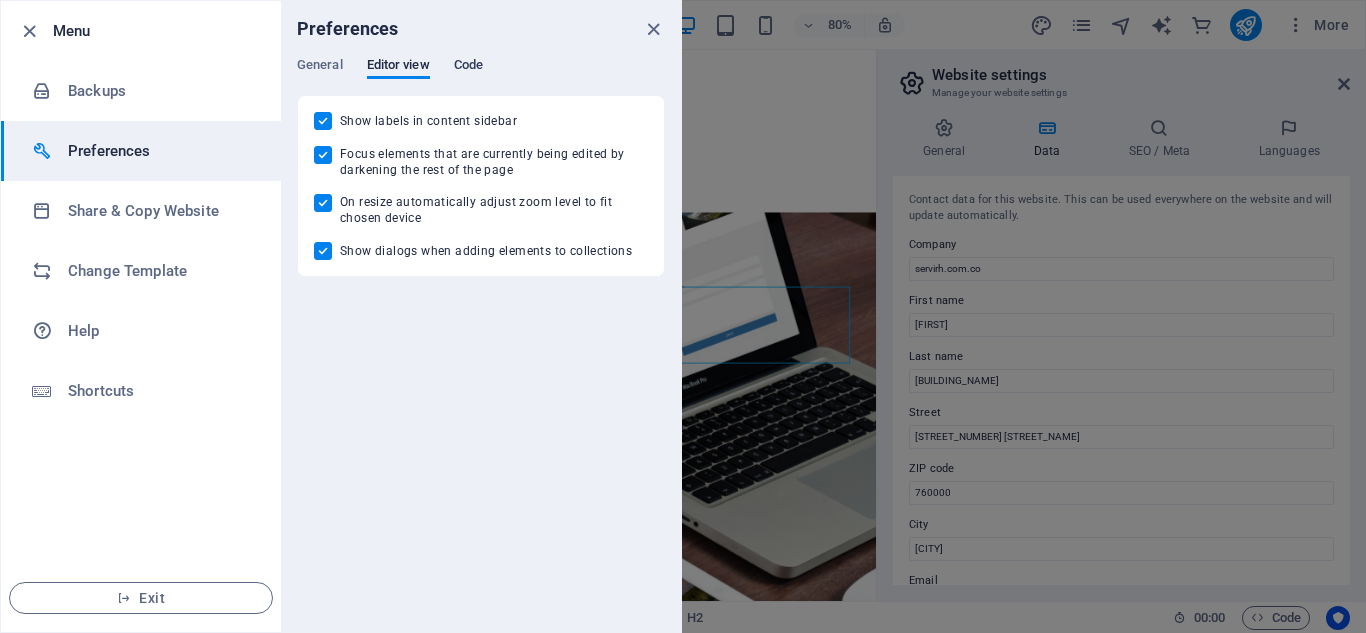 click on "Code" at bounding box center [468, 67] 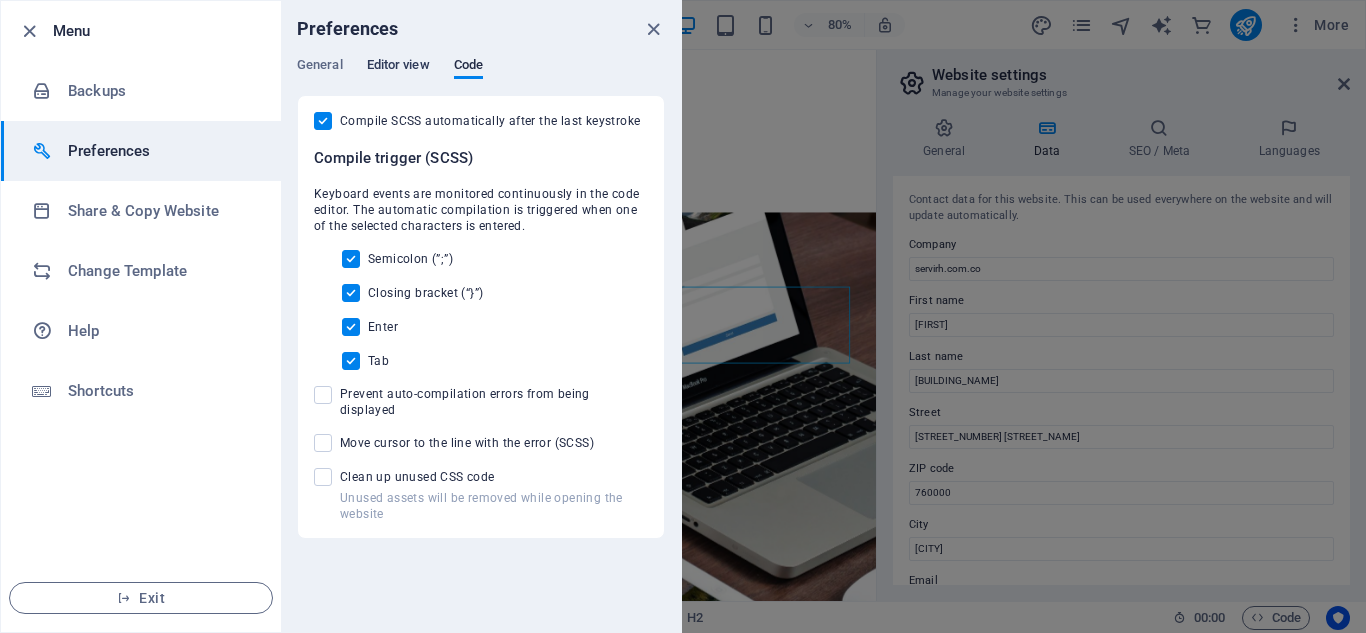 click on "Editor view" at bounding box center (398, 67) 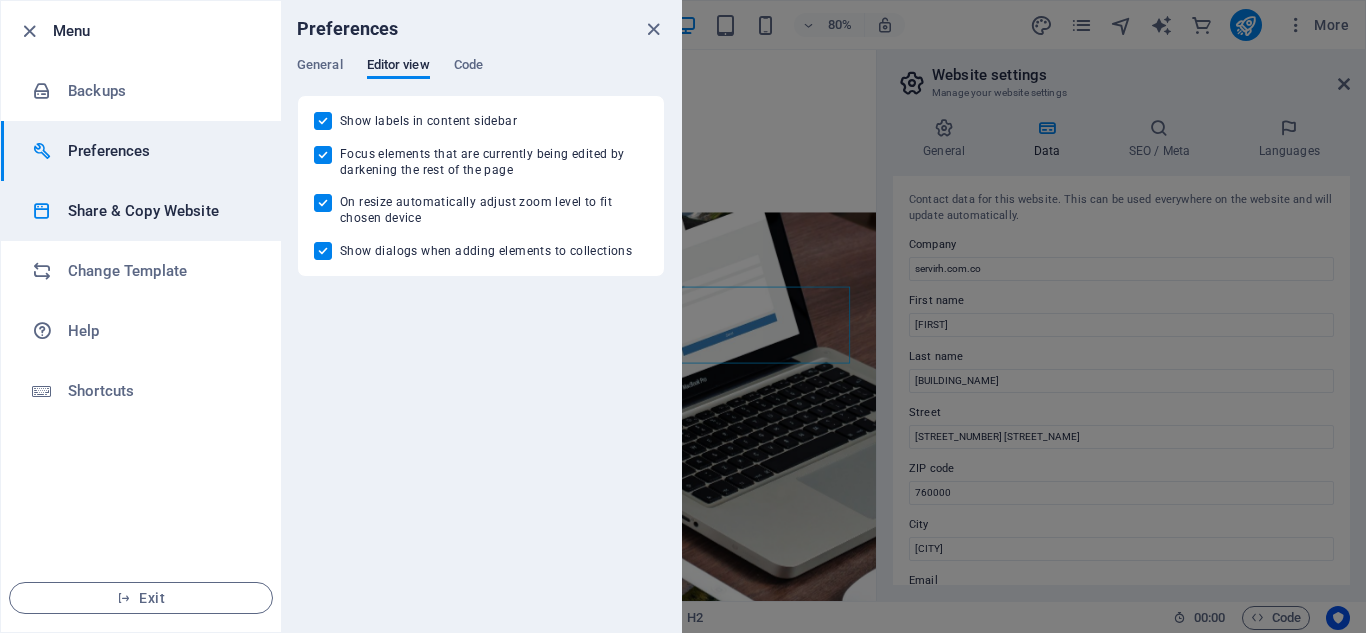 click on "Share & Copy Website" at bounding box center [160, 211] 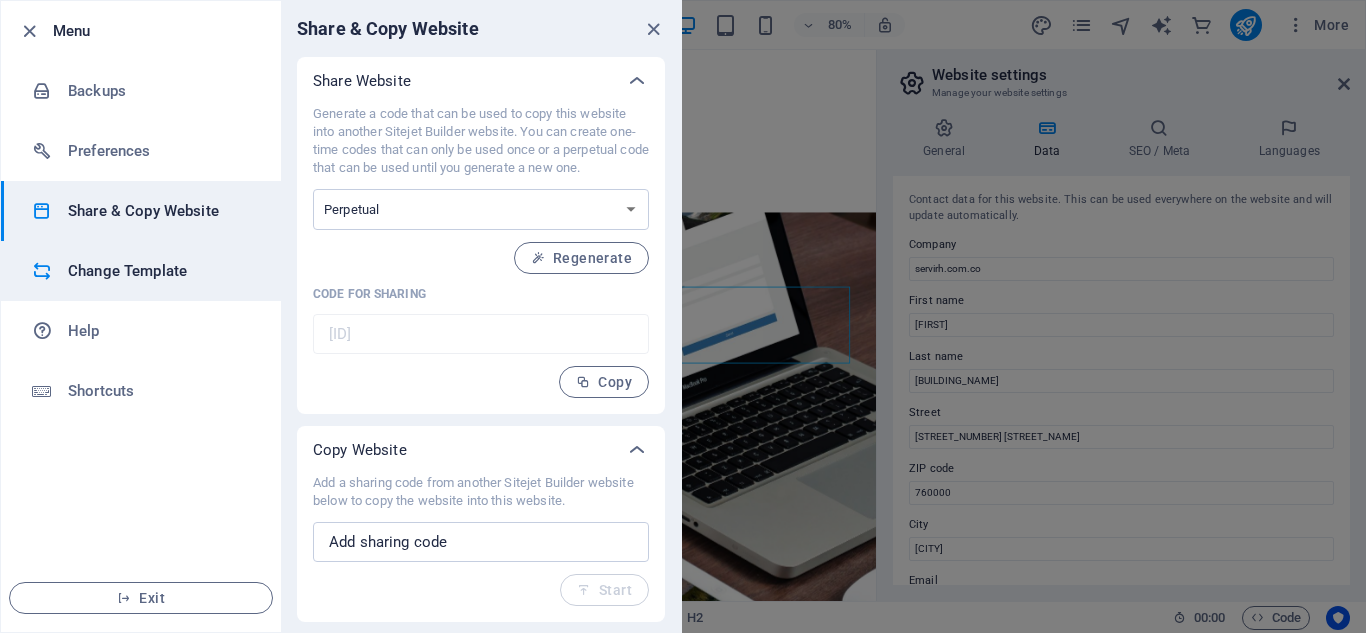 click on "Change Template" at bounding box center [160, 271] 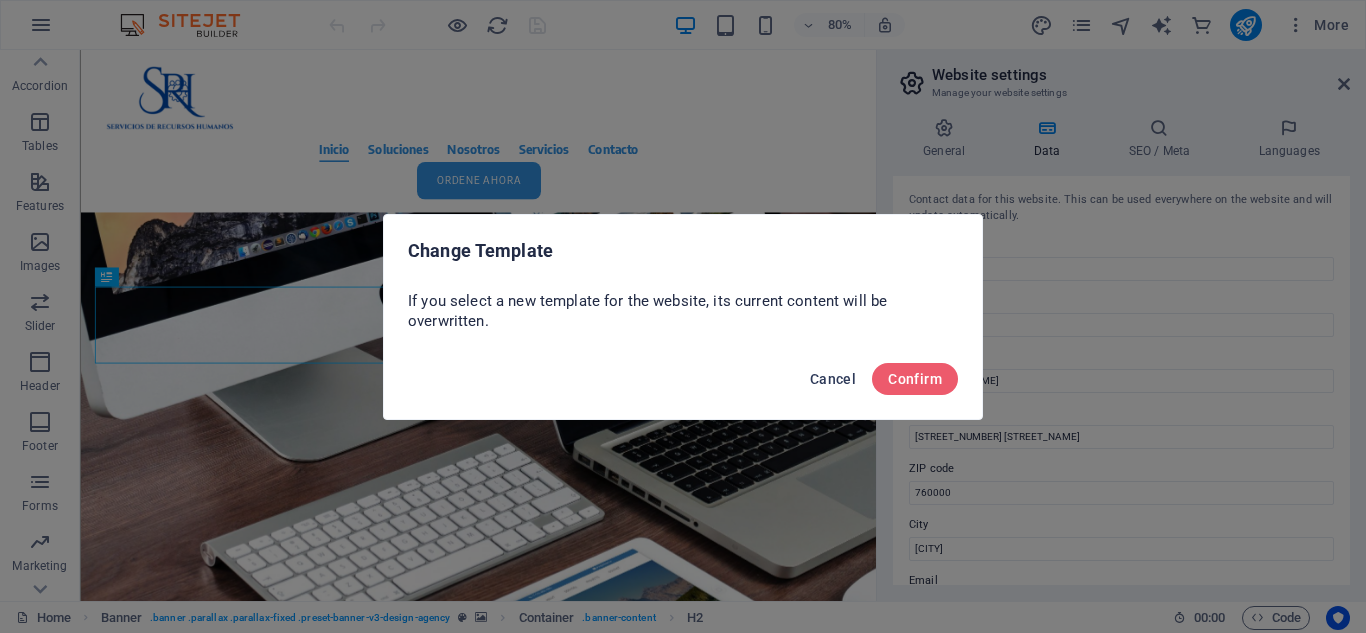 click on "Cancel" at bounding box center [833, 379] 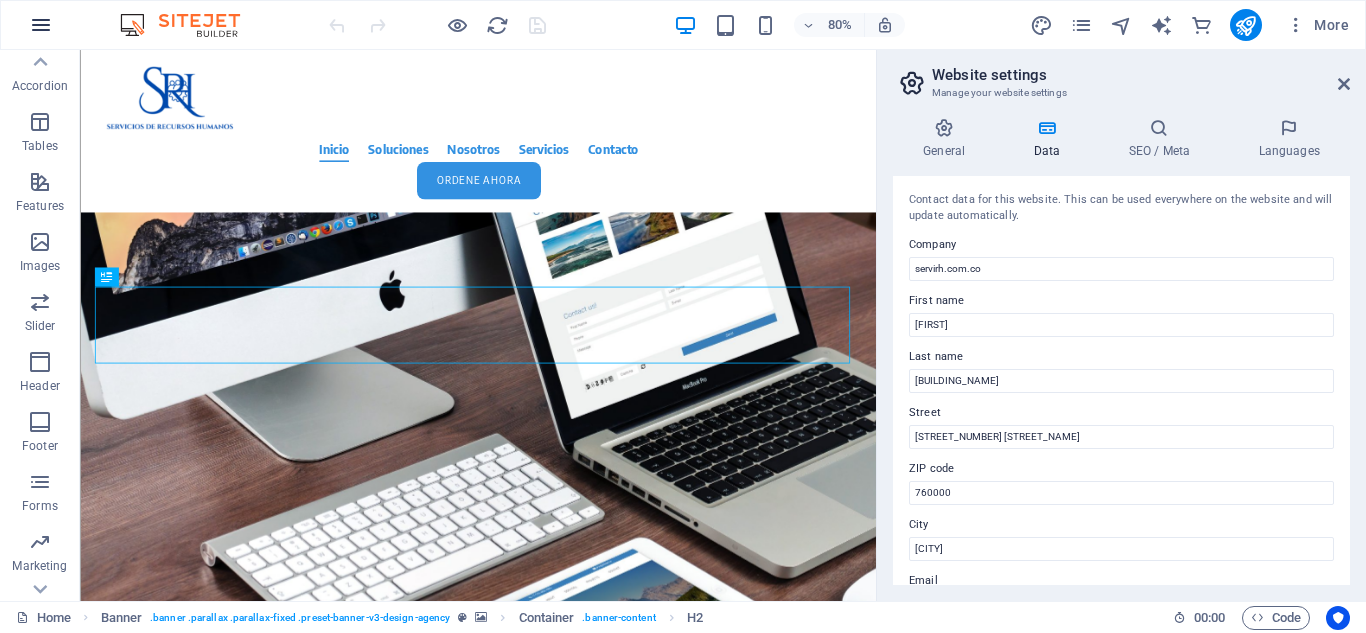 click at bounding box center [41, 25] 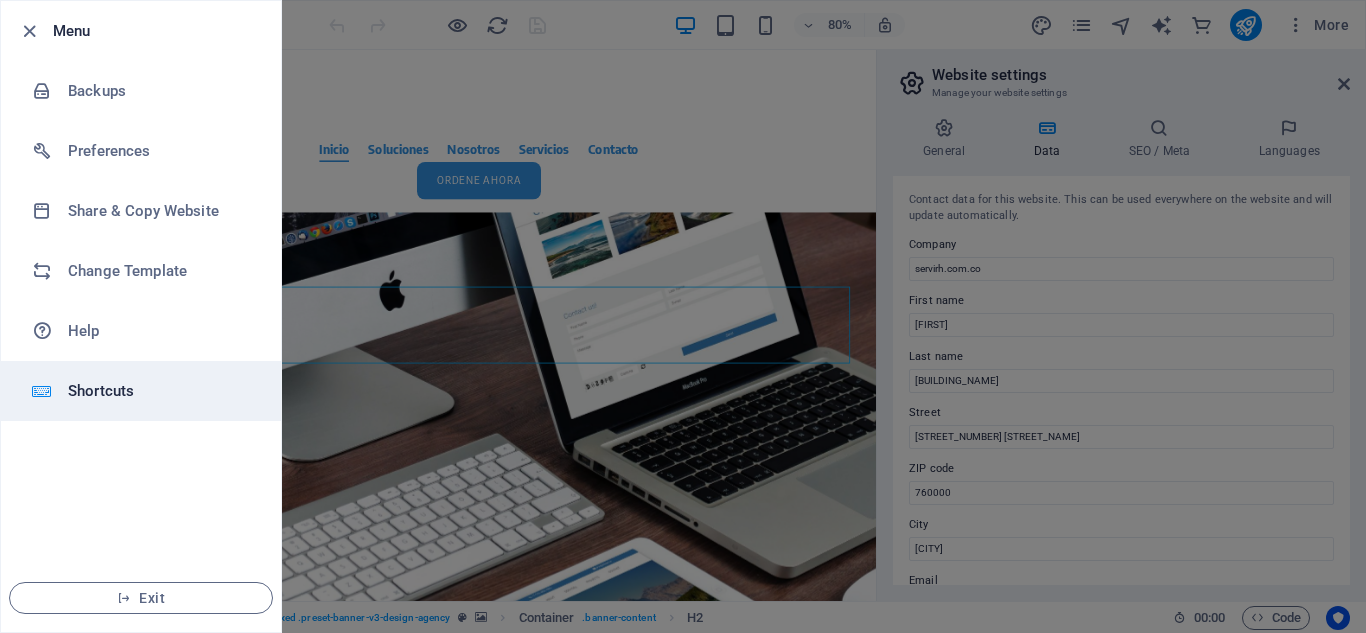 click on "Shortcuts" at bounding box center (160, 391) 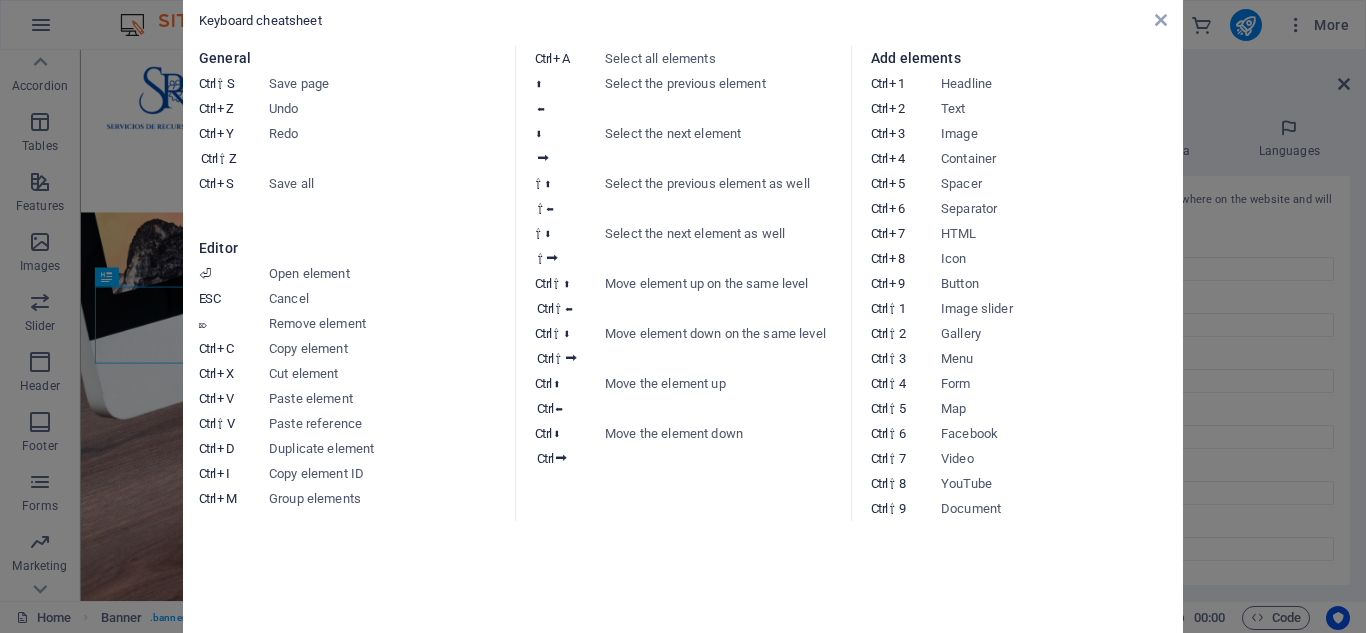 click on "Keyboard cheatsheet General Ctrl ⇧ S Save page Ctrl Z Undo Ctrl Y Ctrl ⇧ Z Redo Ctrl S Save all Editor ⏎ Open element ESC Cancel ⌦ Remove element Ctrl C Copy element Ctrl X Cut element Ctrl V Paste element Ctrl ⇧ V Paste reference Ctrl D Duplicate element Ctrl I Copy element ID Ctrl M Group elements Ctrl A Select all elements ⬆ ⬅ Select the previous element ⬇ ⮕ Select the next element ⇧ ⬆ ⇧ ⬅ Select the previous element as well ⇧ ⬇ ⇧ ⮕ Select the next element as well Ctrl ⇧ ⬆ Ctrl ⇧ ⬅ Move element up on the same level Ctrl ⇧ ⬇ Ctrl ⇧ ⮕ Move element down on the same level Ctrl ⬆ Ctrl ⬅ Move the element up Ctrl ⬇ Ctrl ⮕ Move the element down Add elements Ctrl 1 Headline Ctrl 2 Text Ctrl 3 Image Ctrl 4 Container Ctrl 5 Spacer Ctrl 6 Separator Ctrl 7 HTML Ctrl 8 Icon Ctrl 9 Button Ctrl ⇧ 1 Image slider Ctrl ⇧ 2 Gallery Ctrl ⇧ 3 Menu Ctrl ⇧ 4 Form Ctrl ⇧ 5 Map Ctrl ⇧ 6 Facebook Ctrl ⇧ 7 Video Ctrl ⇧ 8 YouTube Ctrl ⇧ 9 Document" at bounding box center (683, 316) 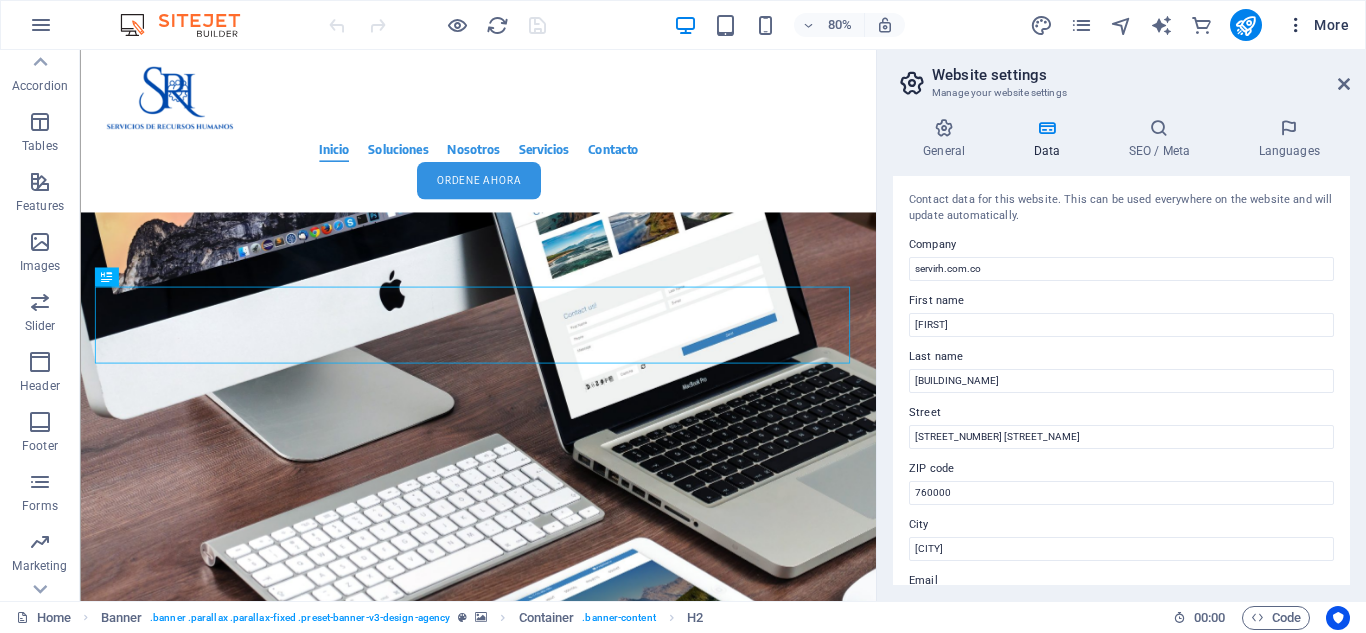click at bounding box center (1296, 25) 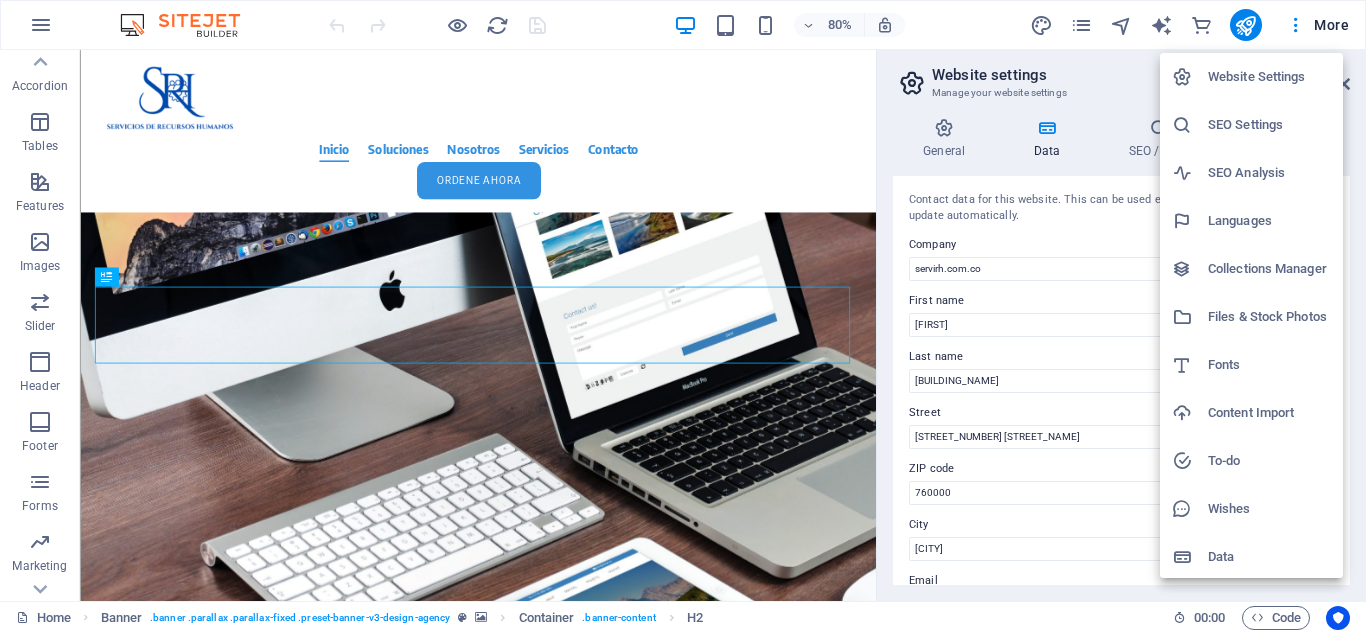 click on "SEO Analysis" at bounding box center [1269, 173] 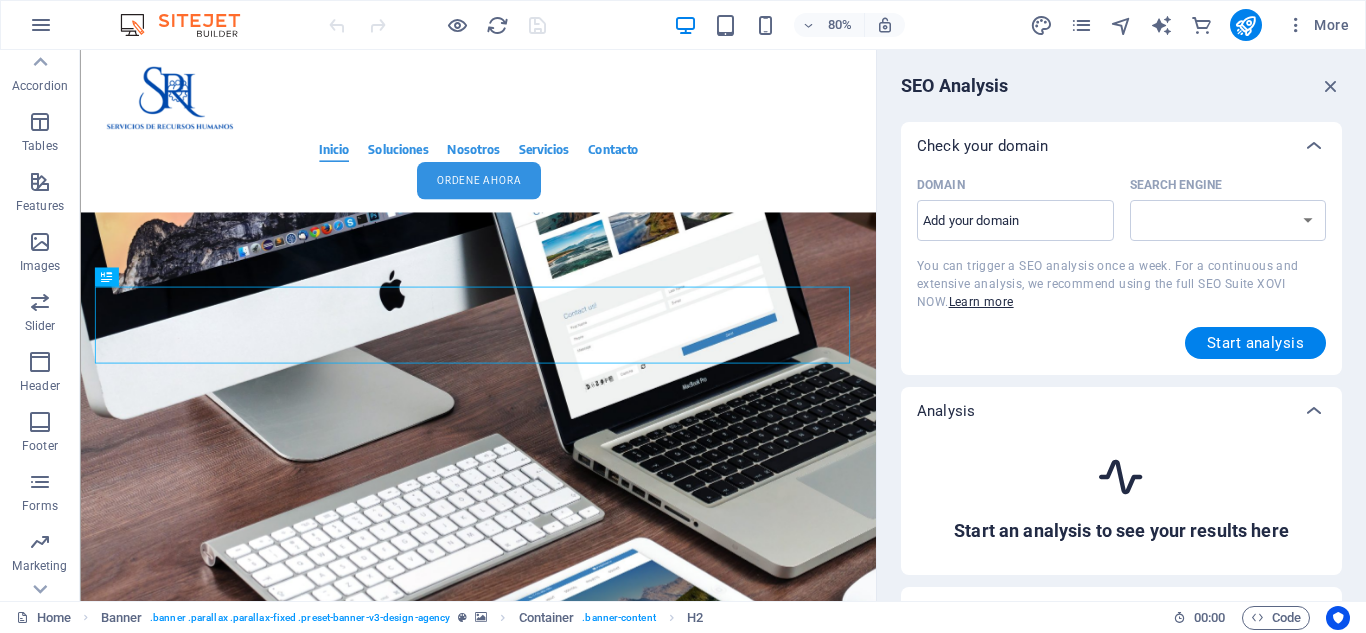 select on "google.com" 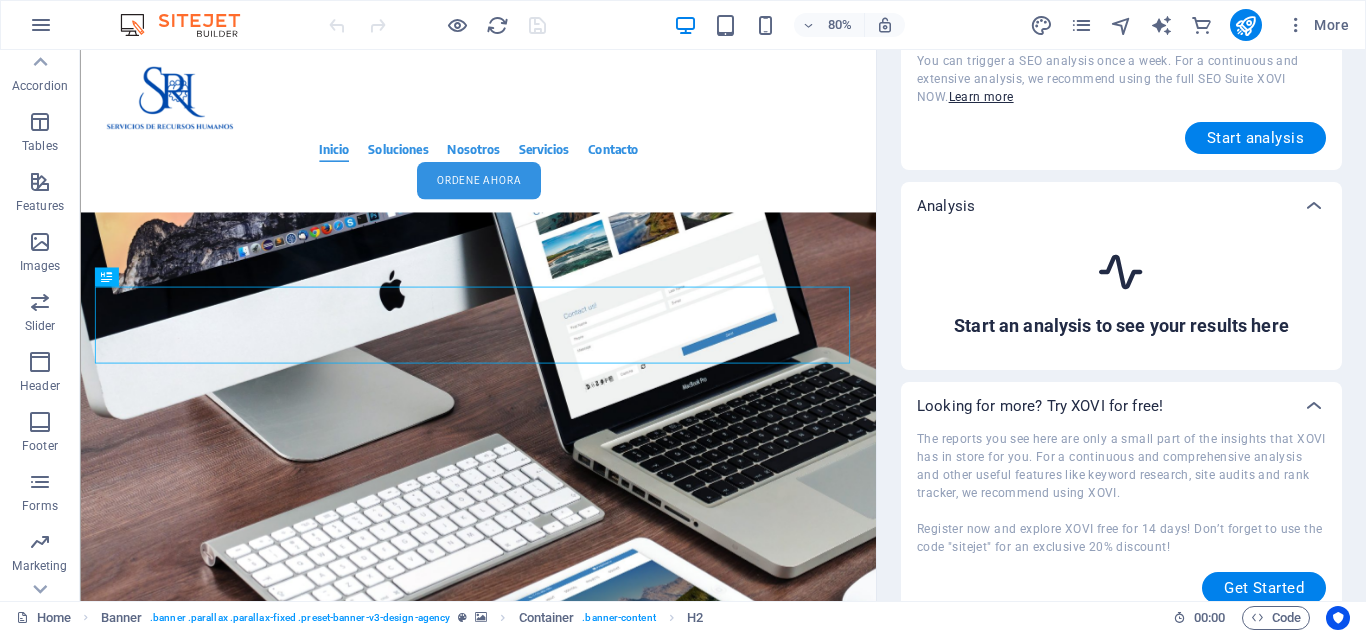 scroll, scrollTop: 214, scrollLeft: 0, axis: vertical 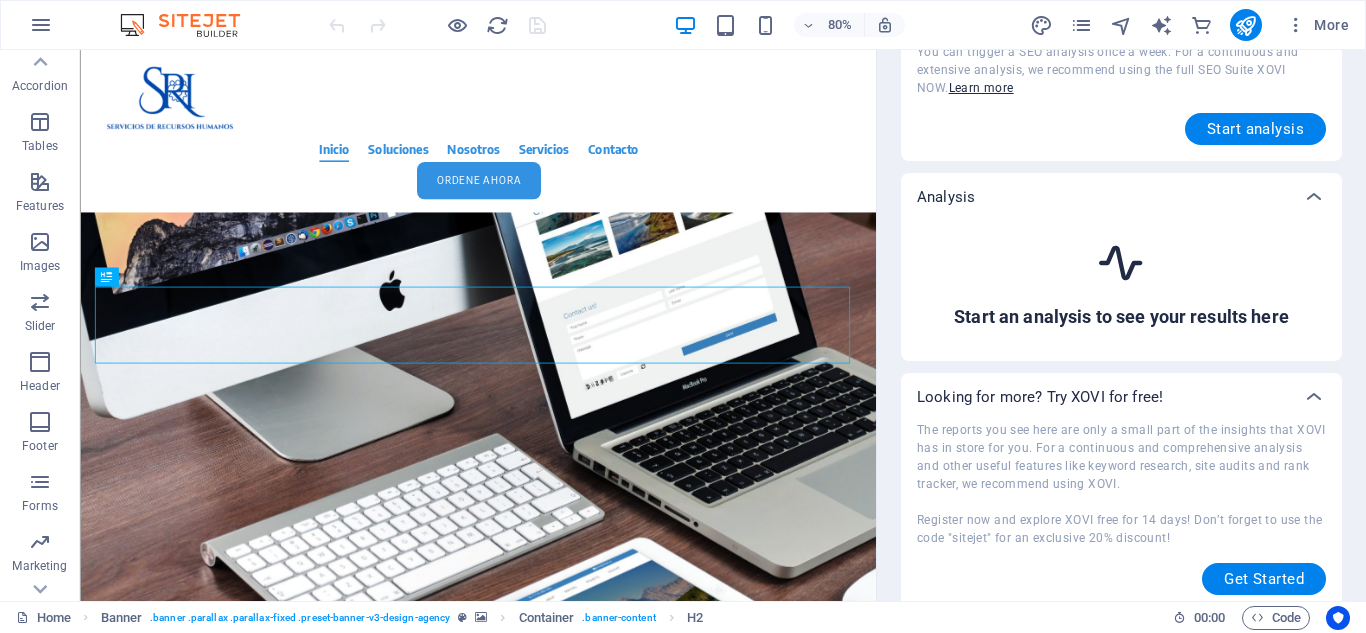 click on "Start an analysis to see your results here" at bounding box center [1121, 283] 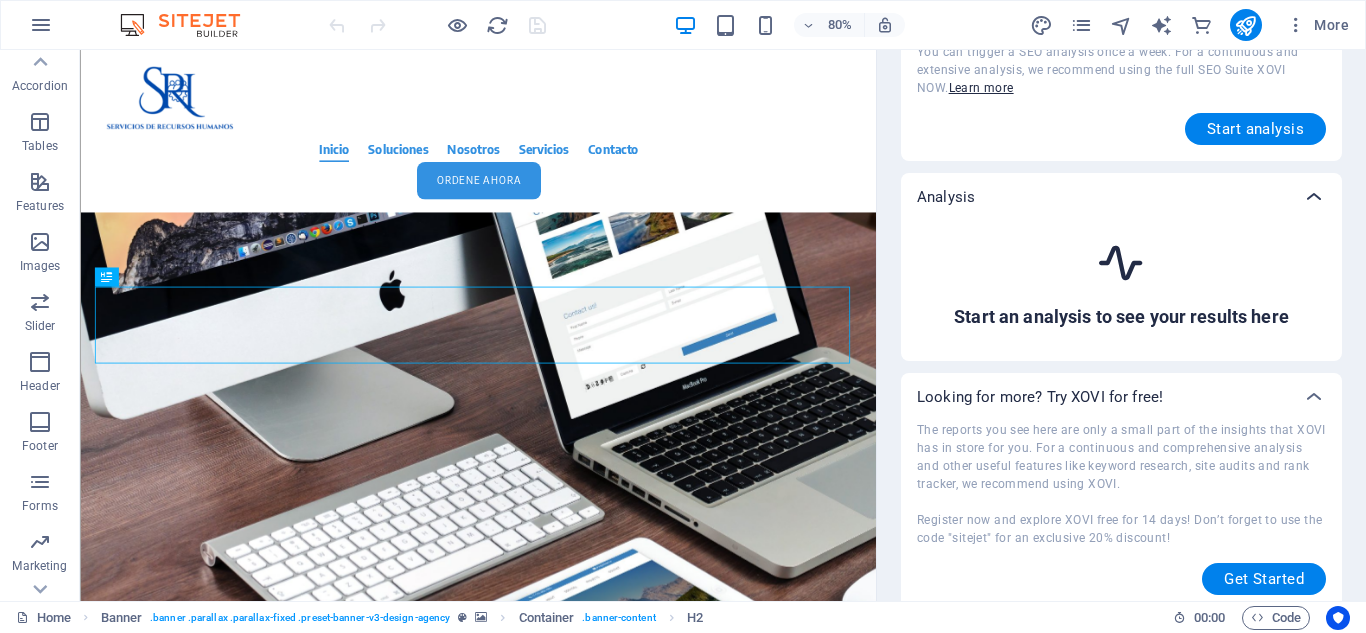 click at bounding box center (1314, -68) 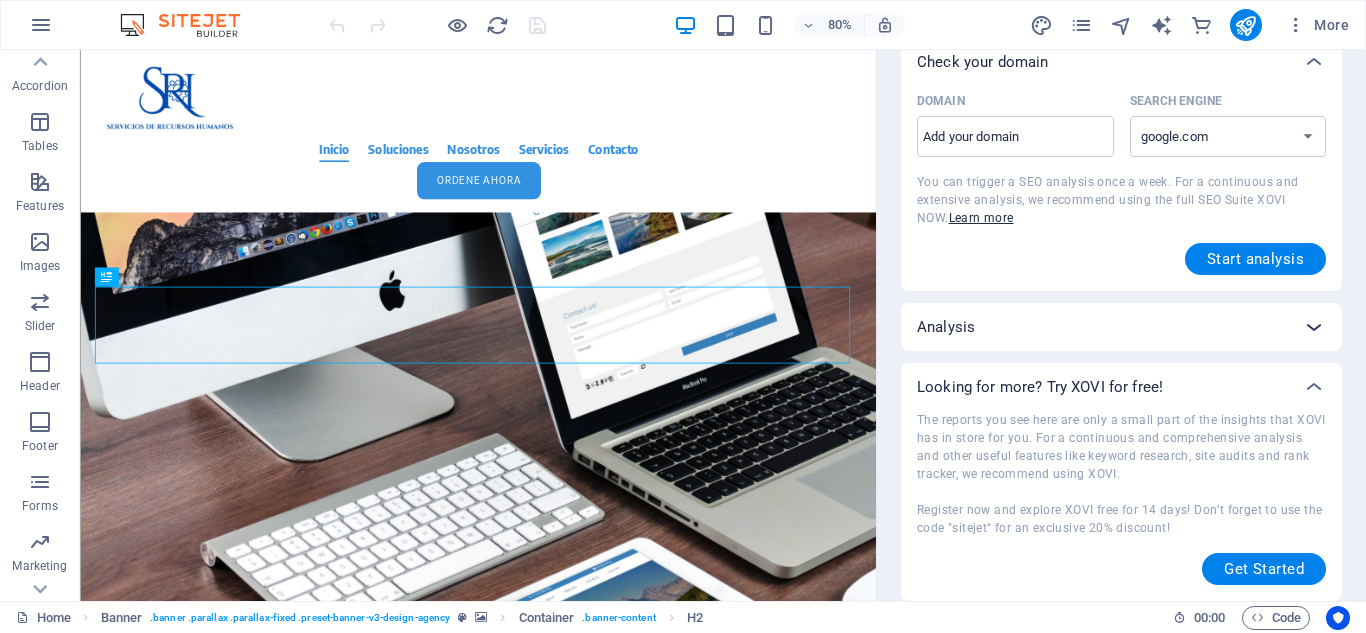 scroll, scrollTop: 84, scrollLeft: 0, axis: vertical 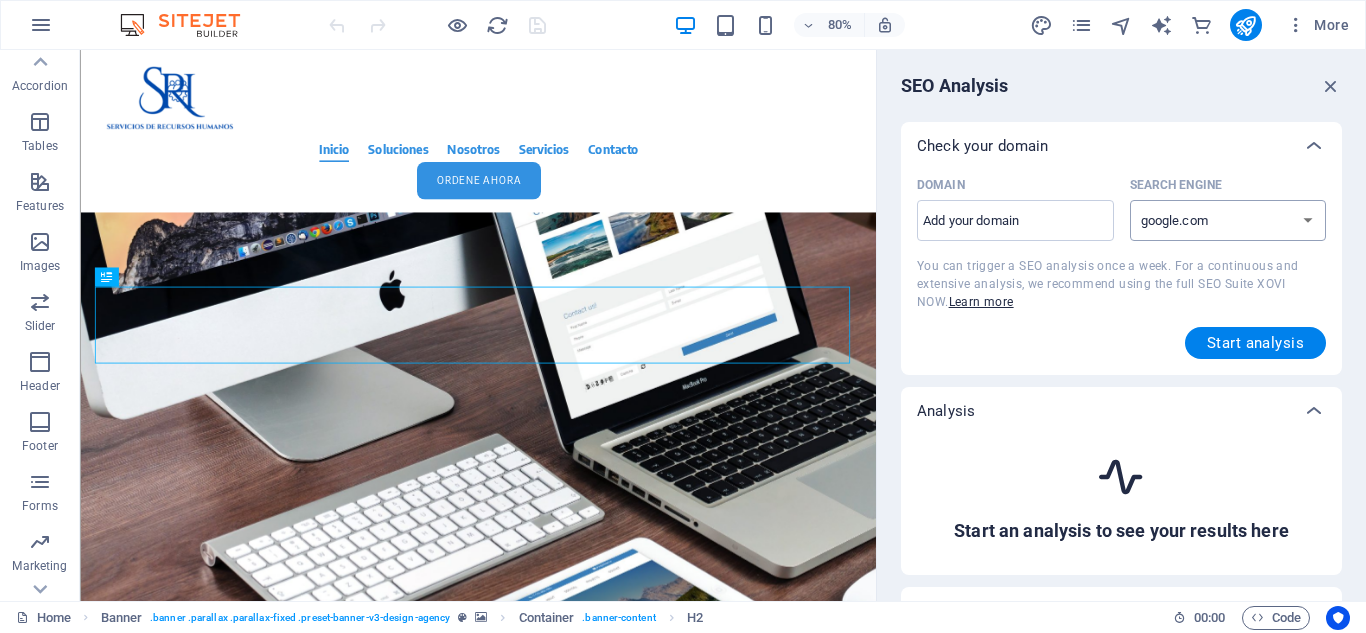 click on "google.de google.at google.es google.co.uk google.fr google.it google.ch google.com google.com.br bing.com" at bounding box center (1228, 220) 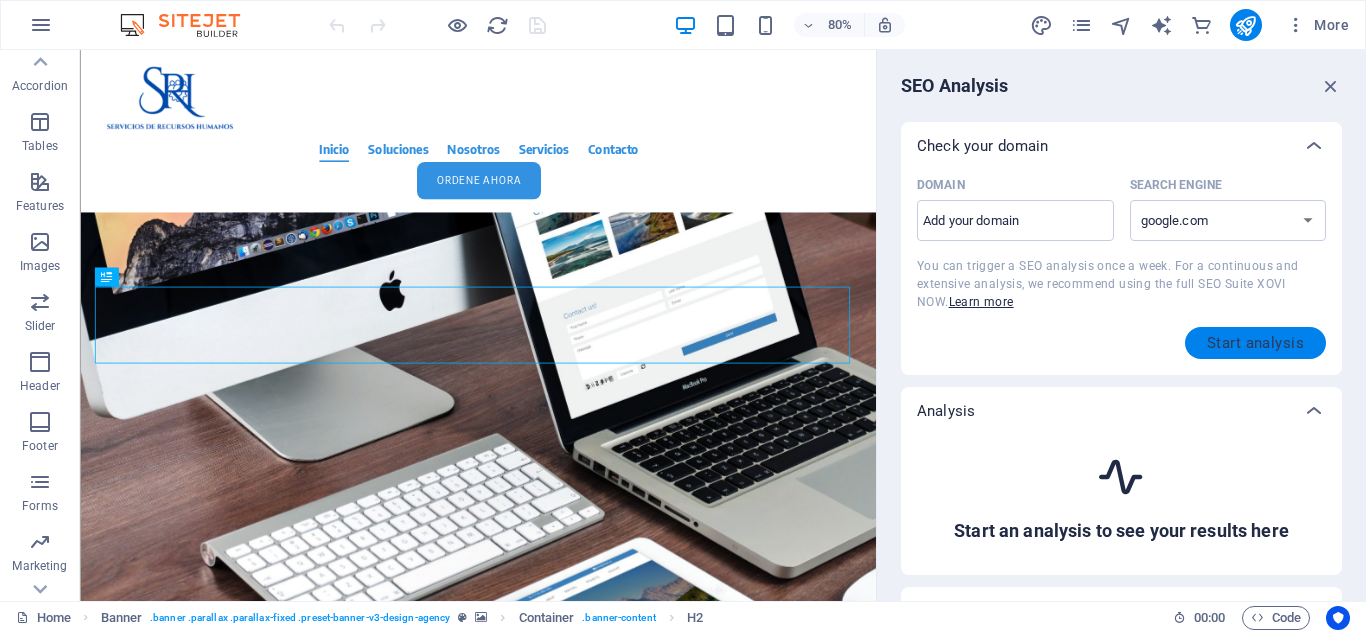 click on "Start analysis" at bounding box center (1255, 343) 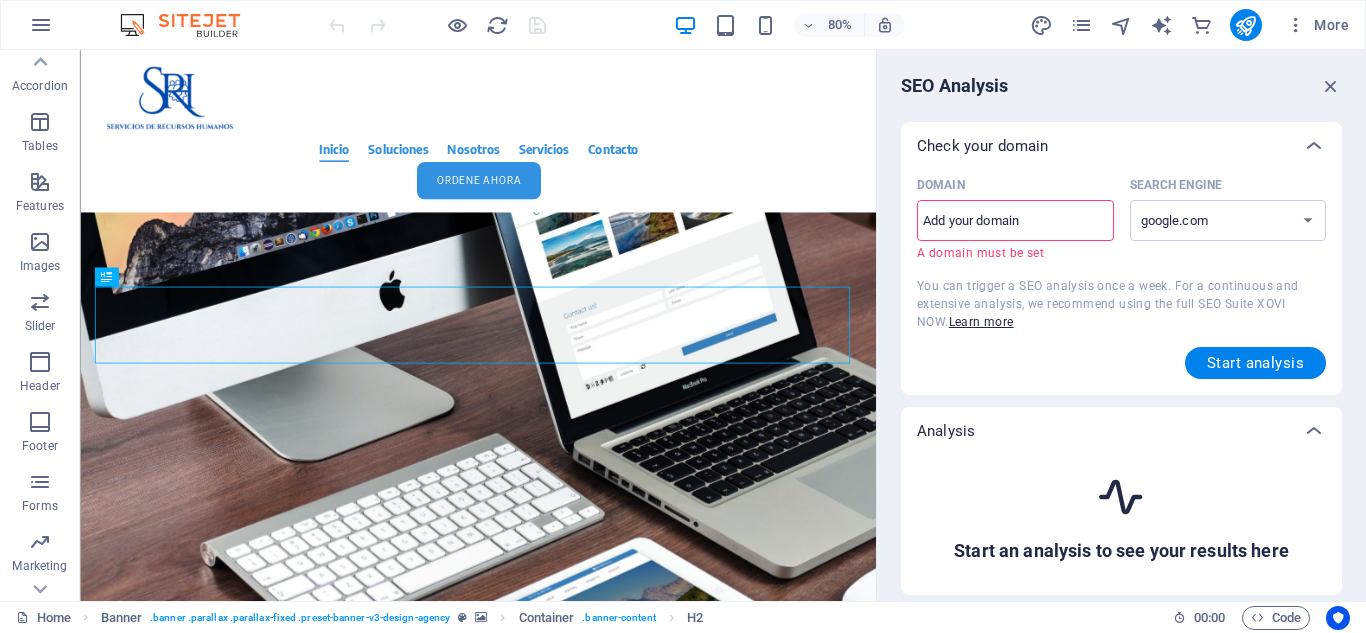click on "Domain ​ A domain must be set" at bounding box center [1015, 221] 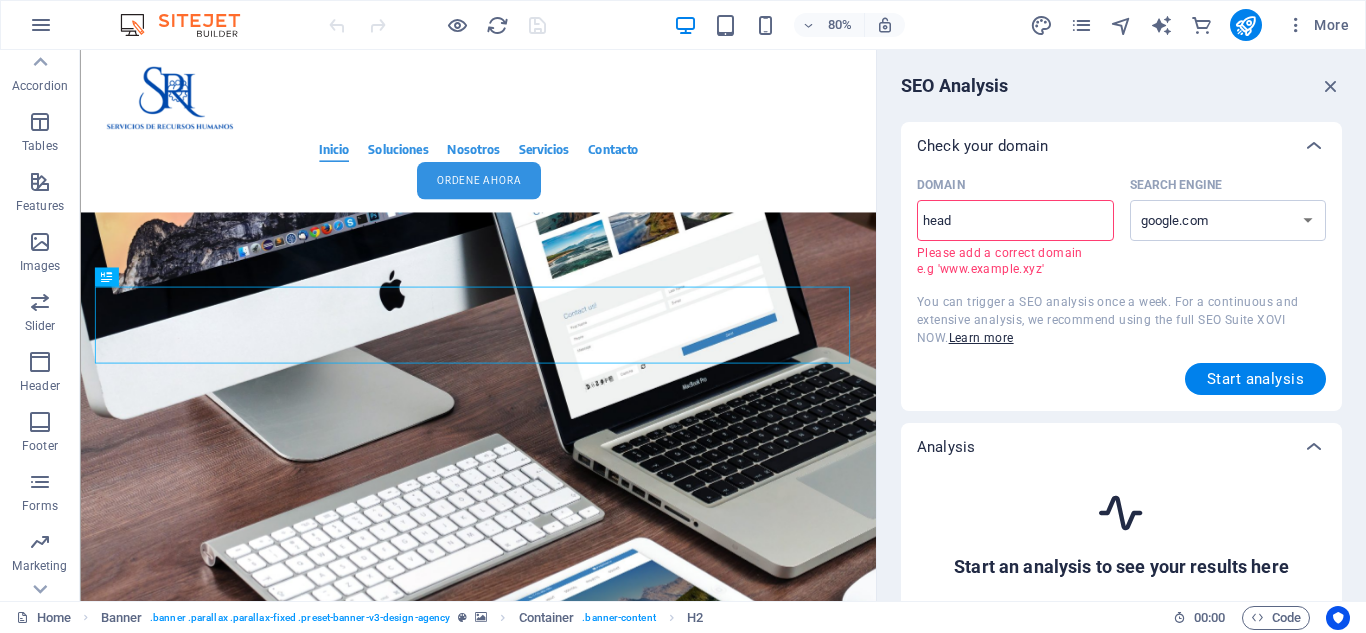 drag, startPoint x: 1112, startPoint y: 274, endPoint x: 1031, endPoint y: 247, distance: 85.3815 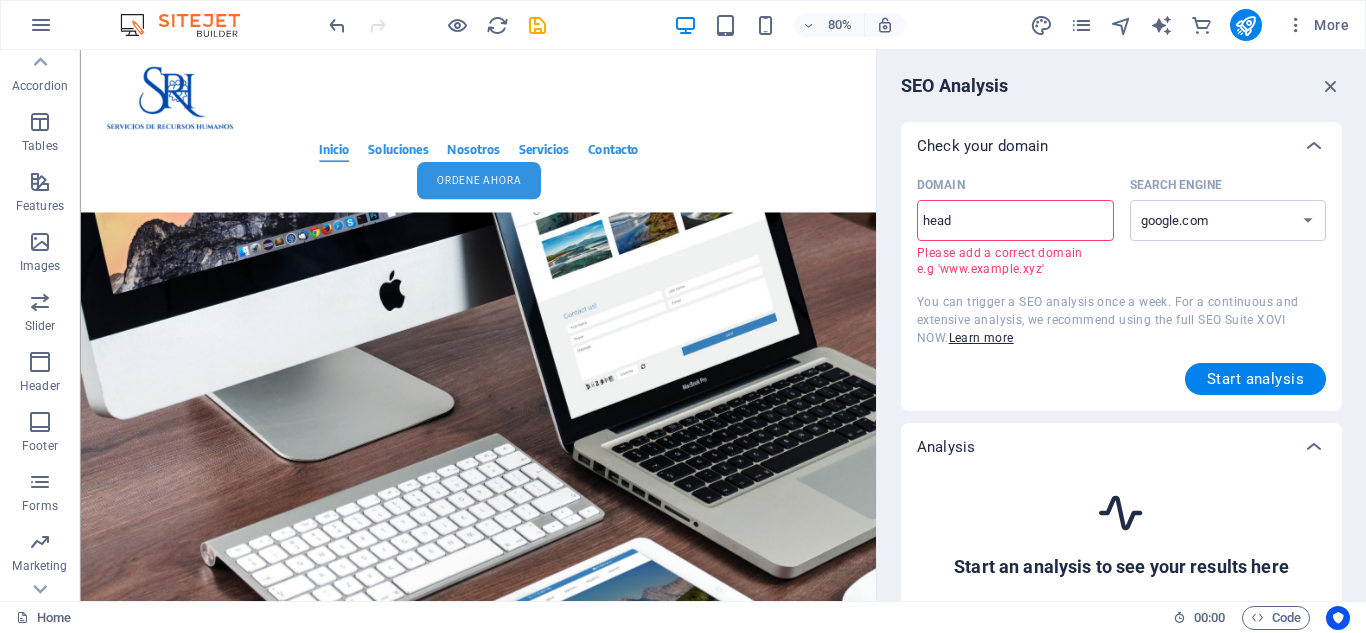type on "h" 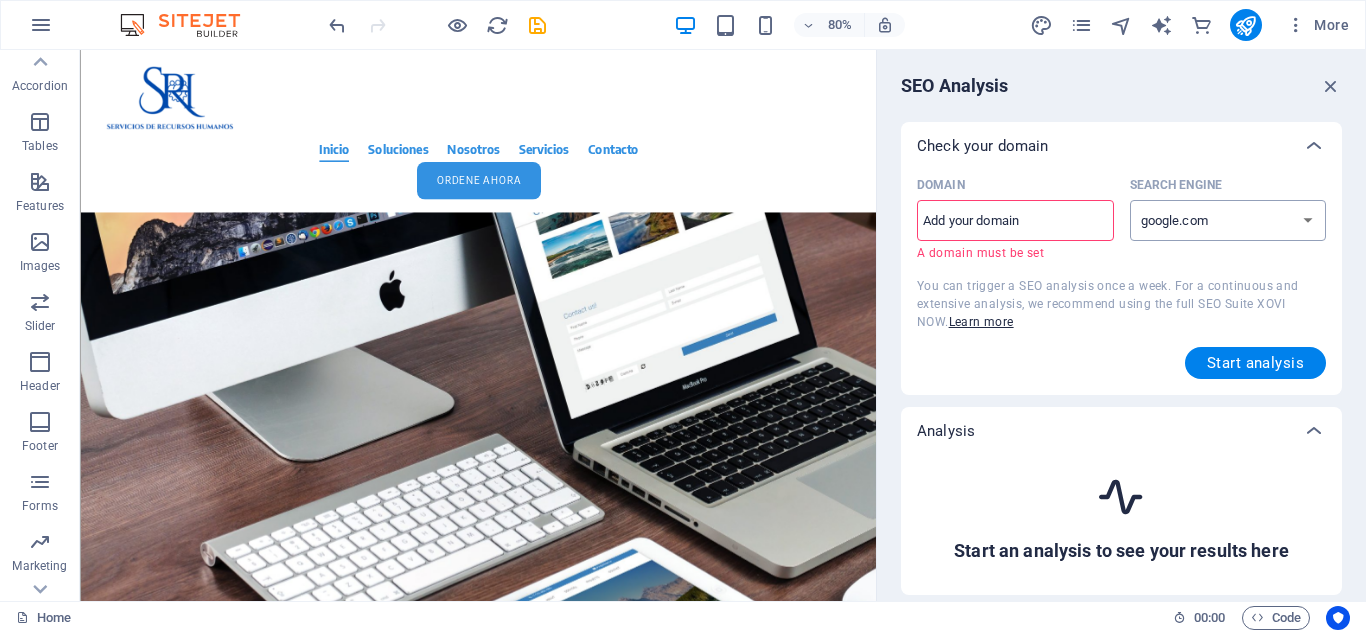 click on "google.de google.at google.es google.co.uk google.fr google.it google.ch google.com google.com.br bing.com" at bounding box center [1228, 220] 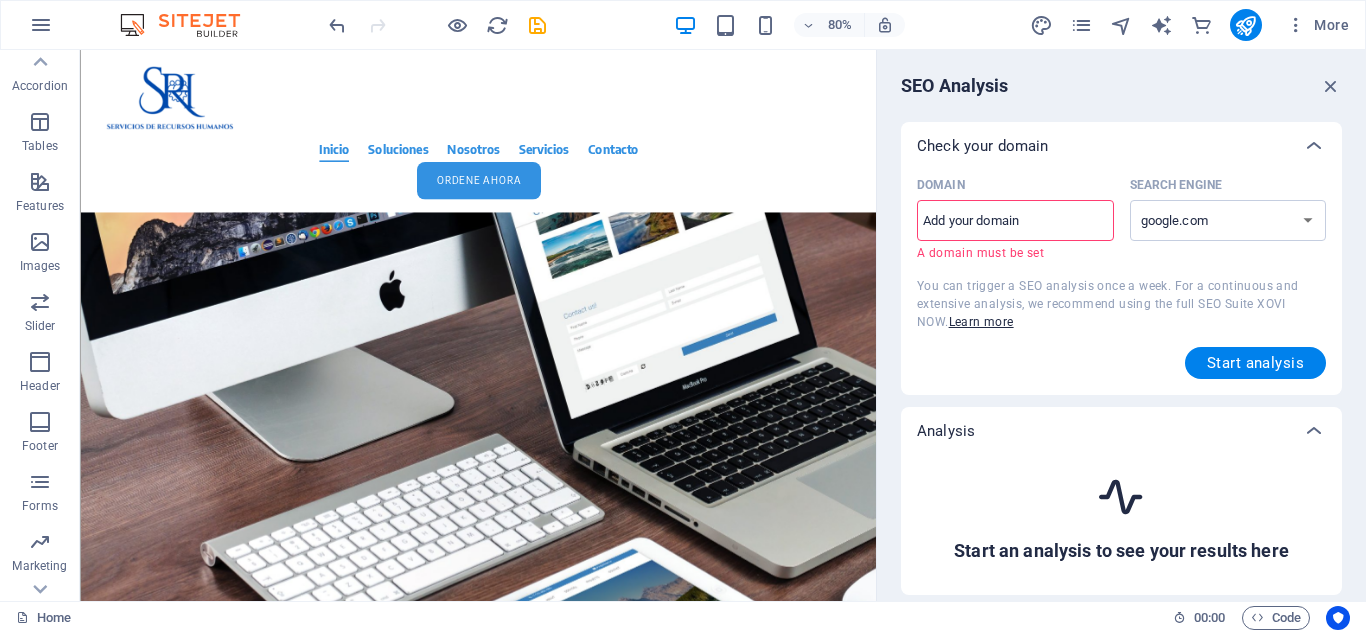 click on "Domain ​ A domain must be set" at bounding box center [1015, 221] 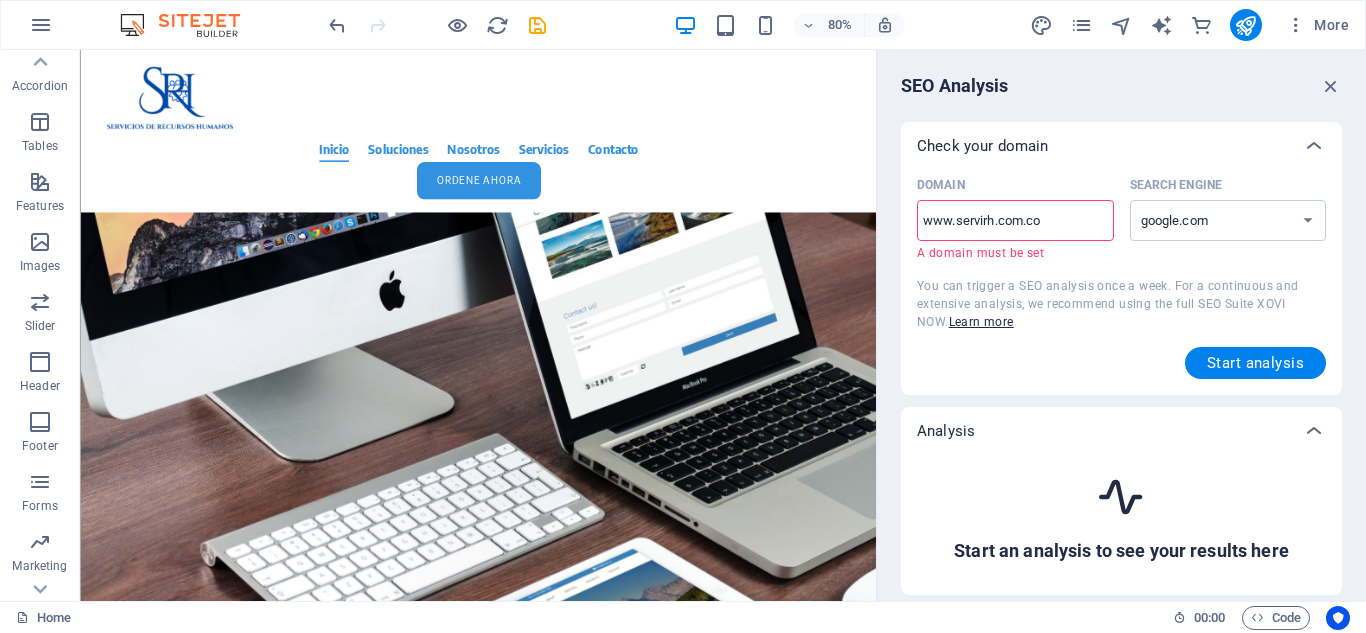 select on "google.co.uk" 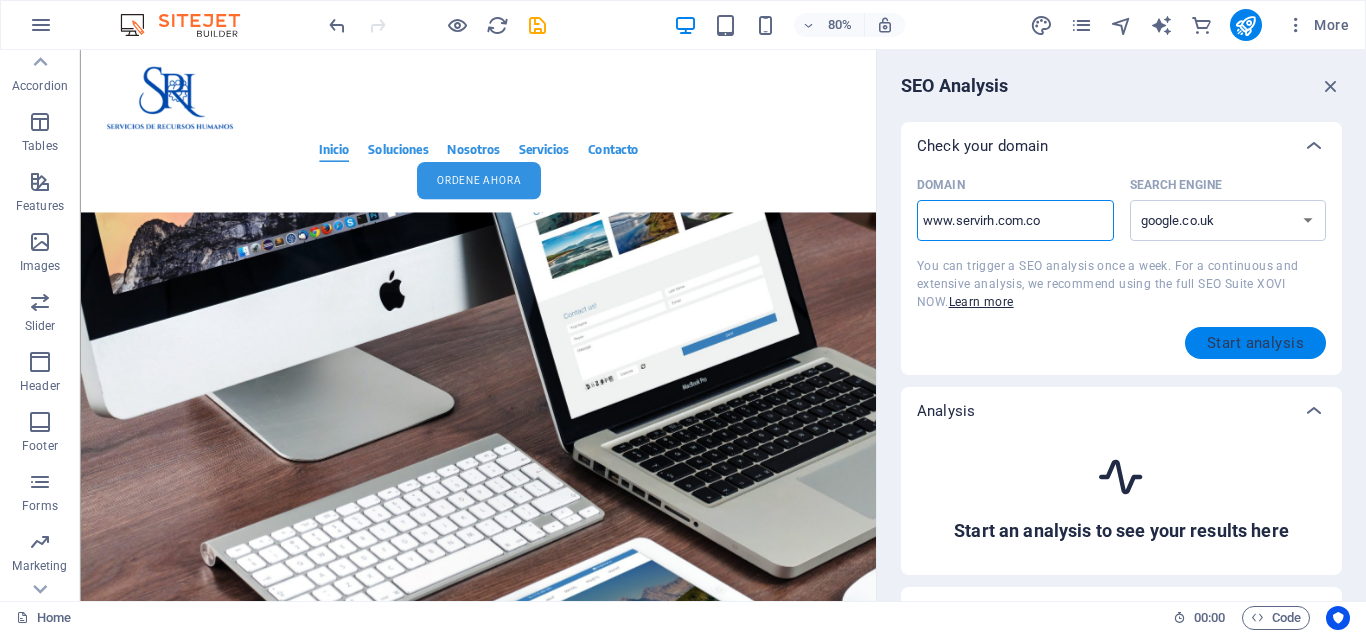 click on "Start analysis" at bounding box center (1255, 343) 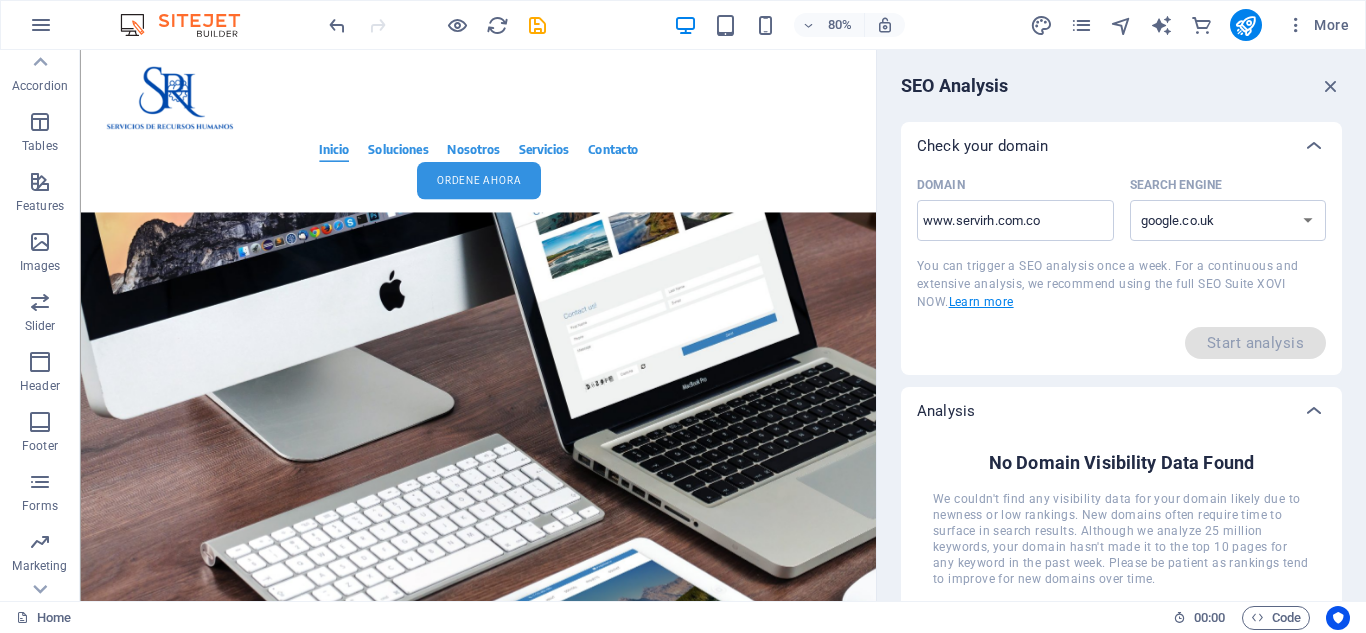 click on "Learn more" at bounding box center (981, 302) 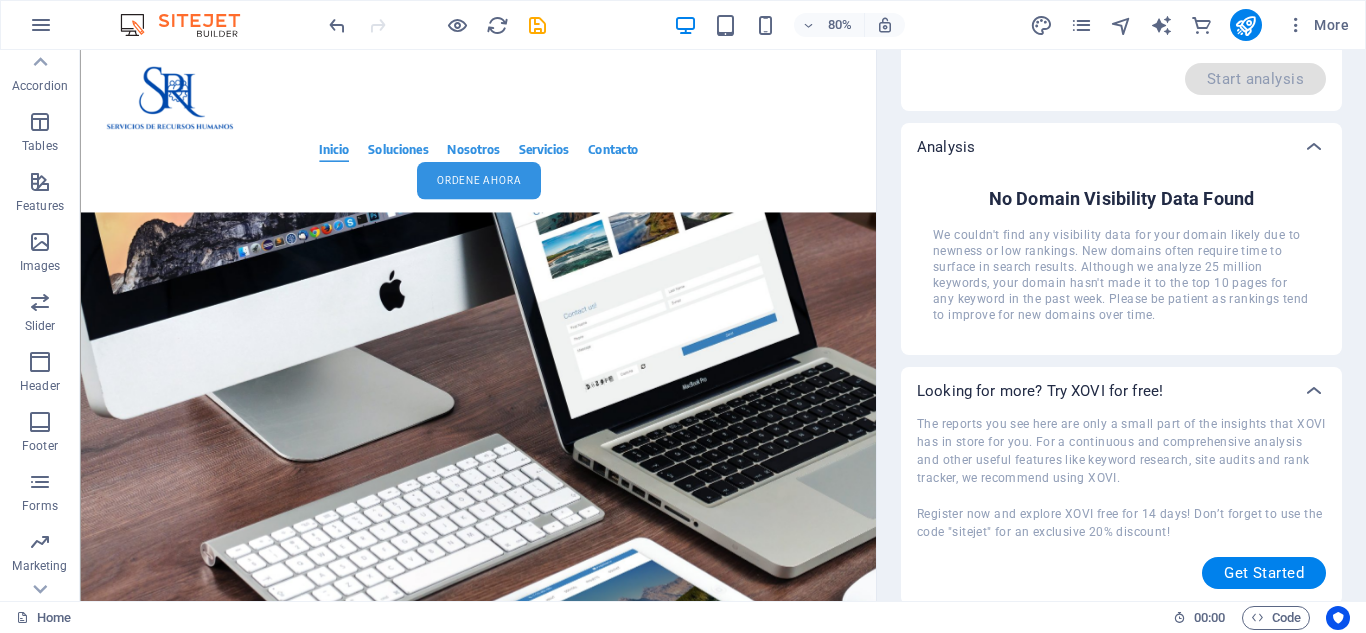 scroll, scrollTop: 268, scrollLeft: 0, axis: vertical 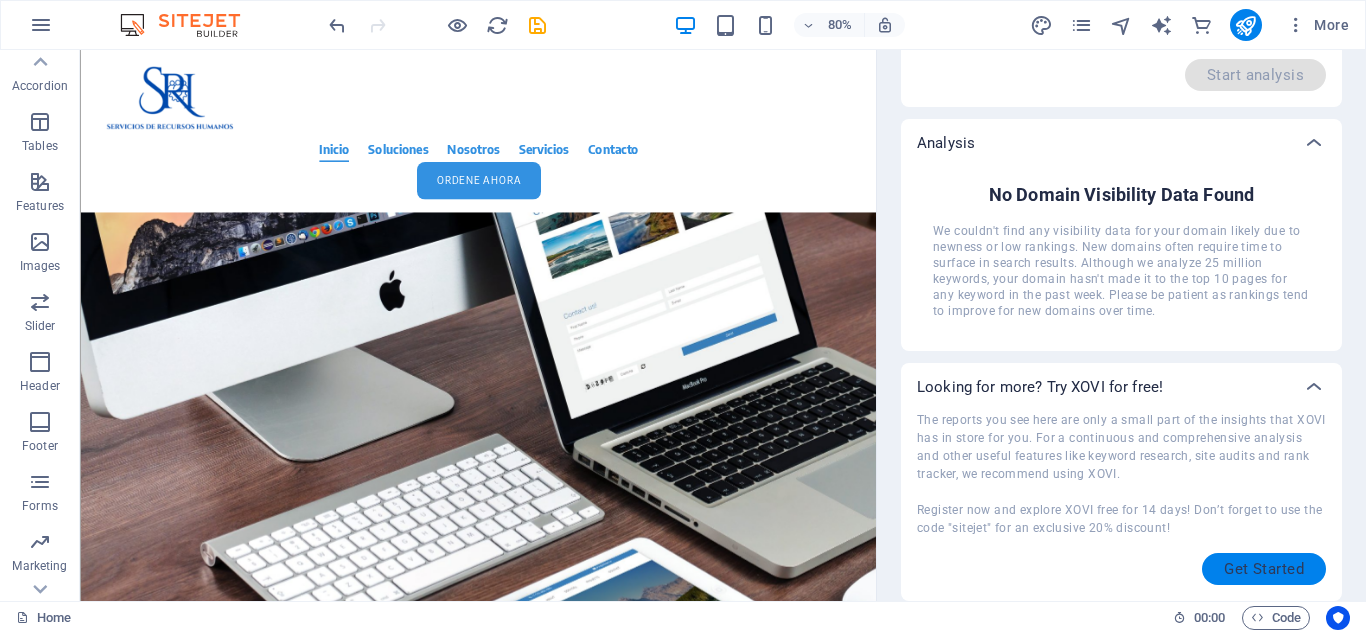 click on "Get Started" at bounding box center (1264, 569) 